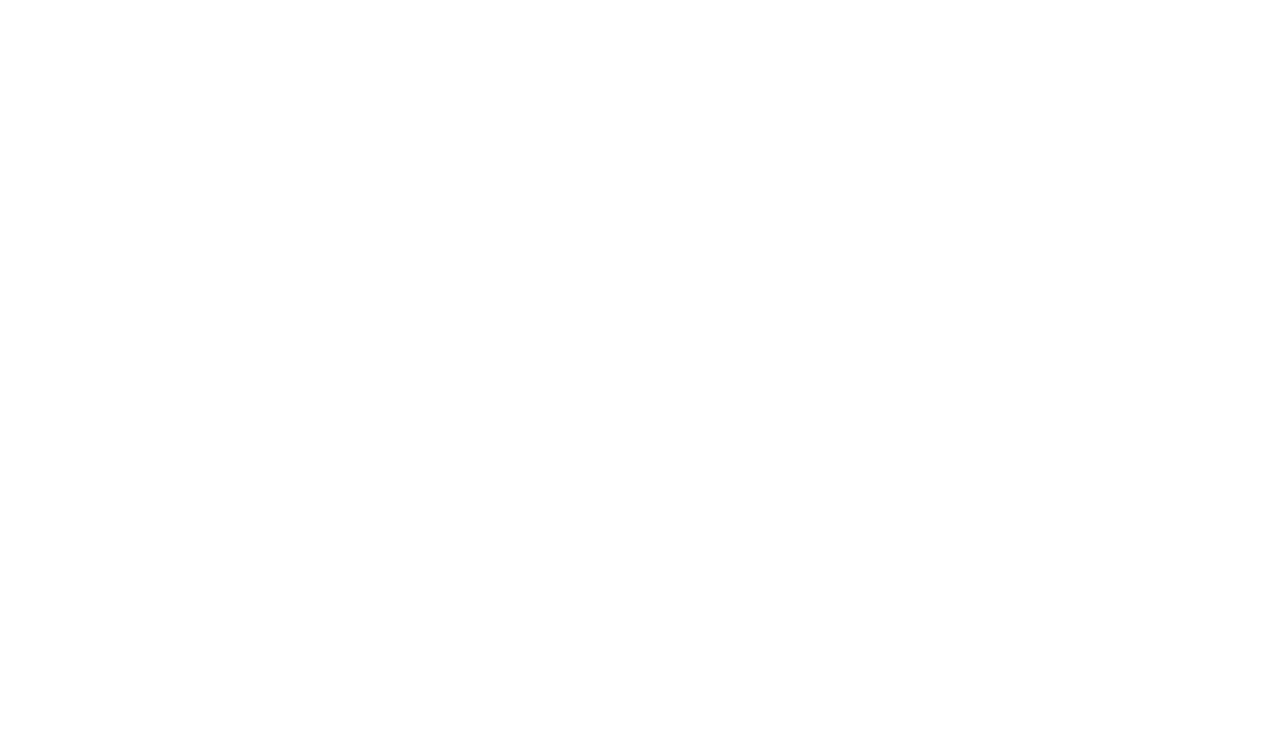 scroll, scrollTop: 0, scrollLeft: 0, axis: both 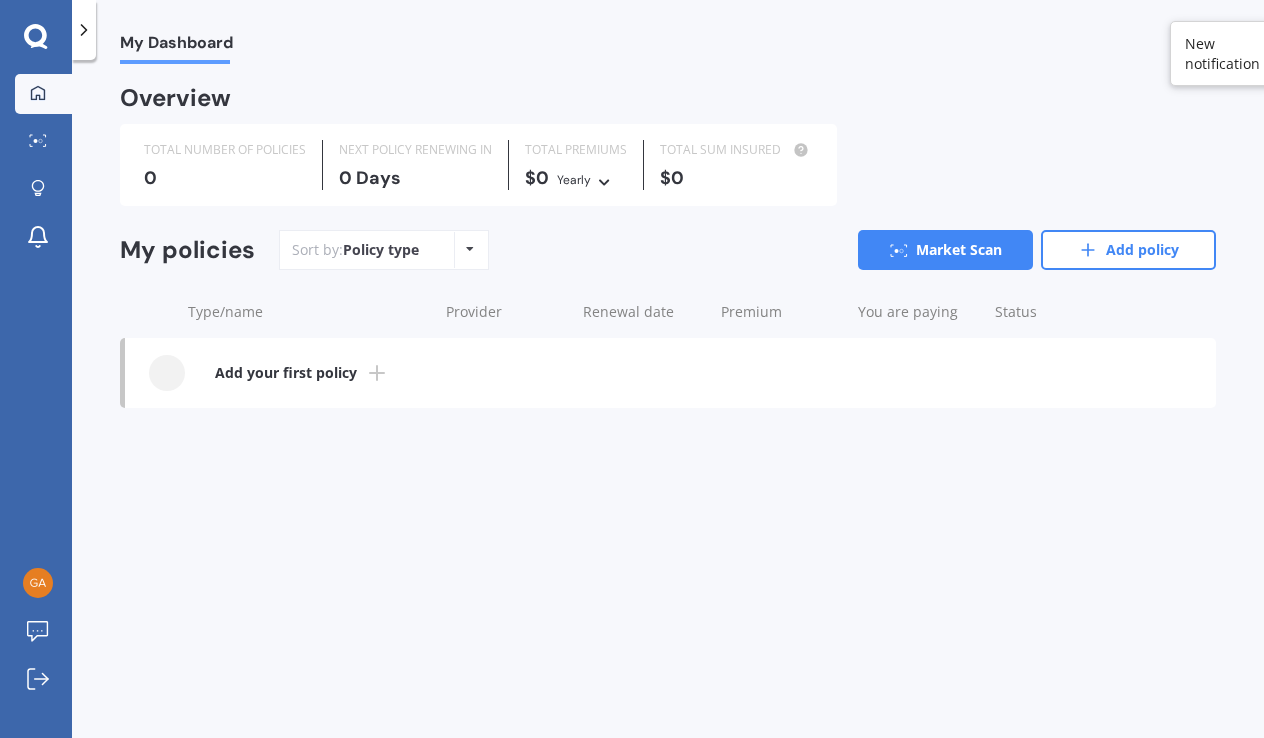 click on "Policy type Alphabetical Date added Renewing next" at bounding box center (469, 250) 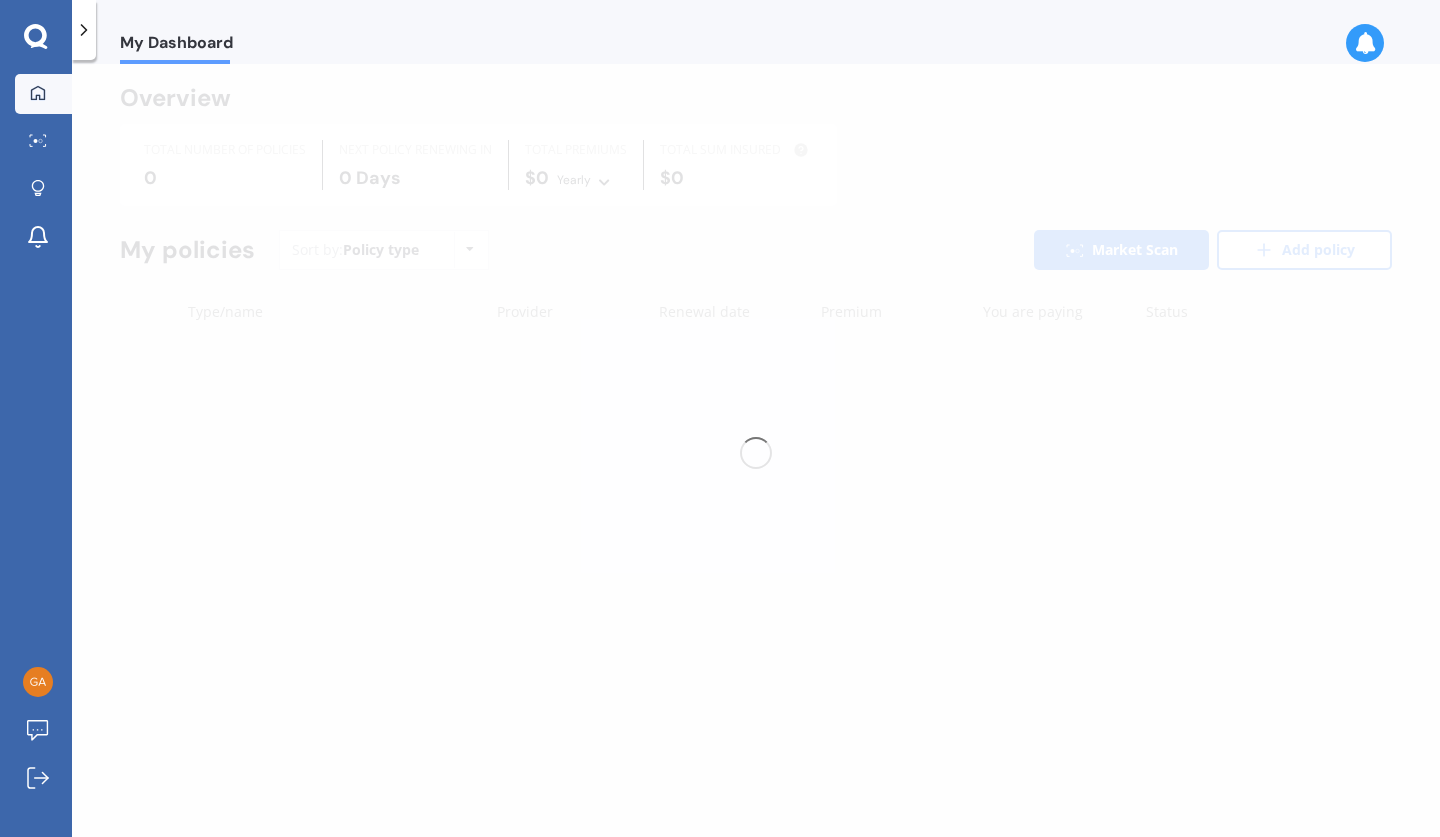 scroll, scrollTop: 0, scrollLeft: 0, axis: both 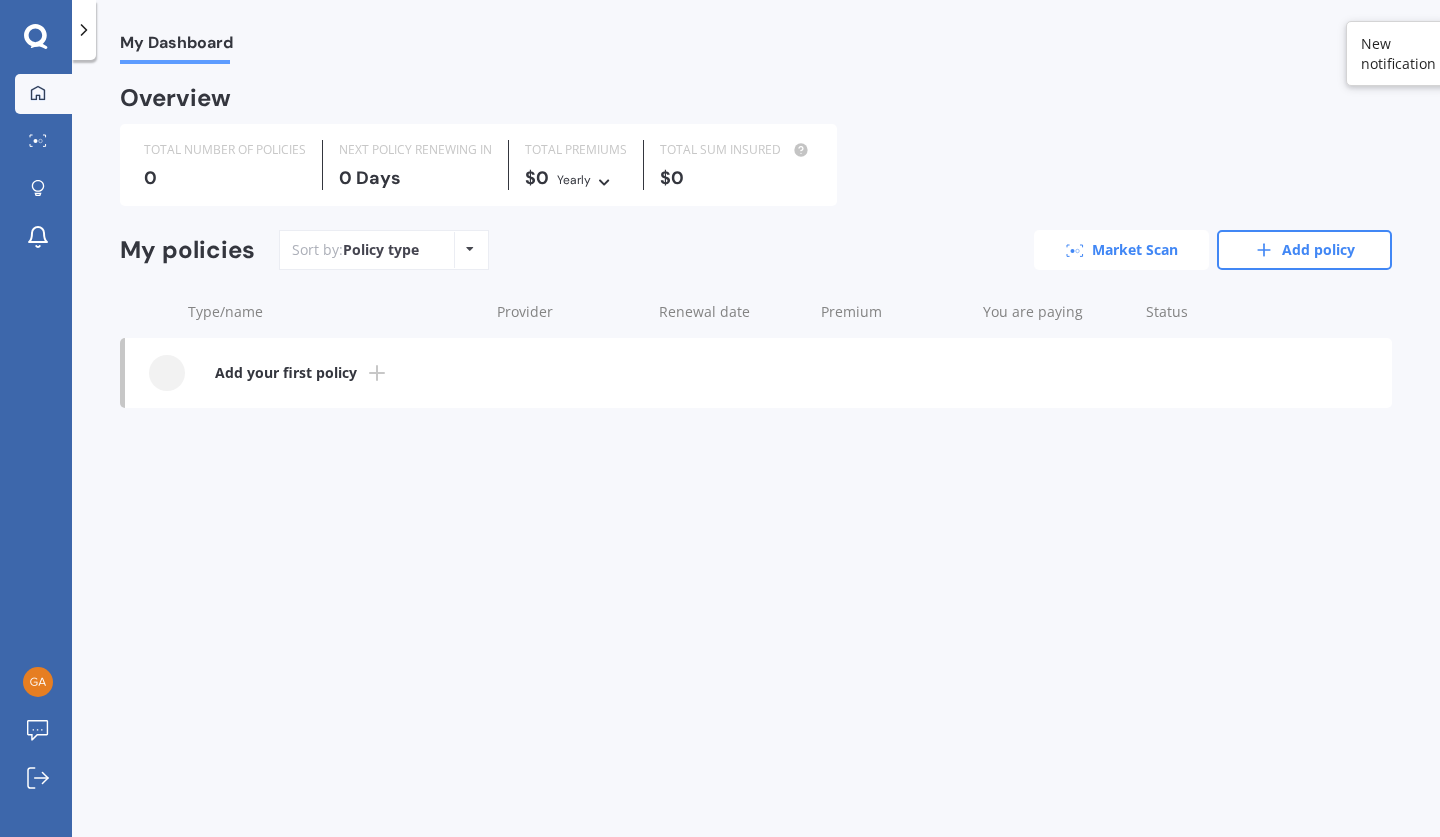 click on "Market Scan" at bounding box center (1121, 250) 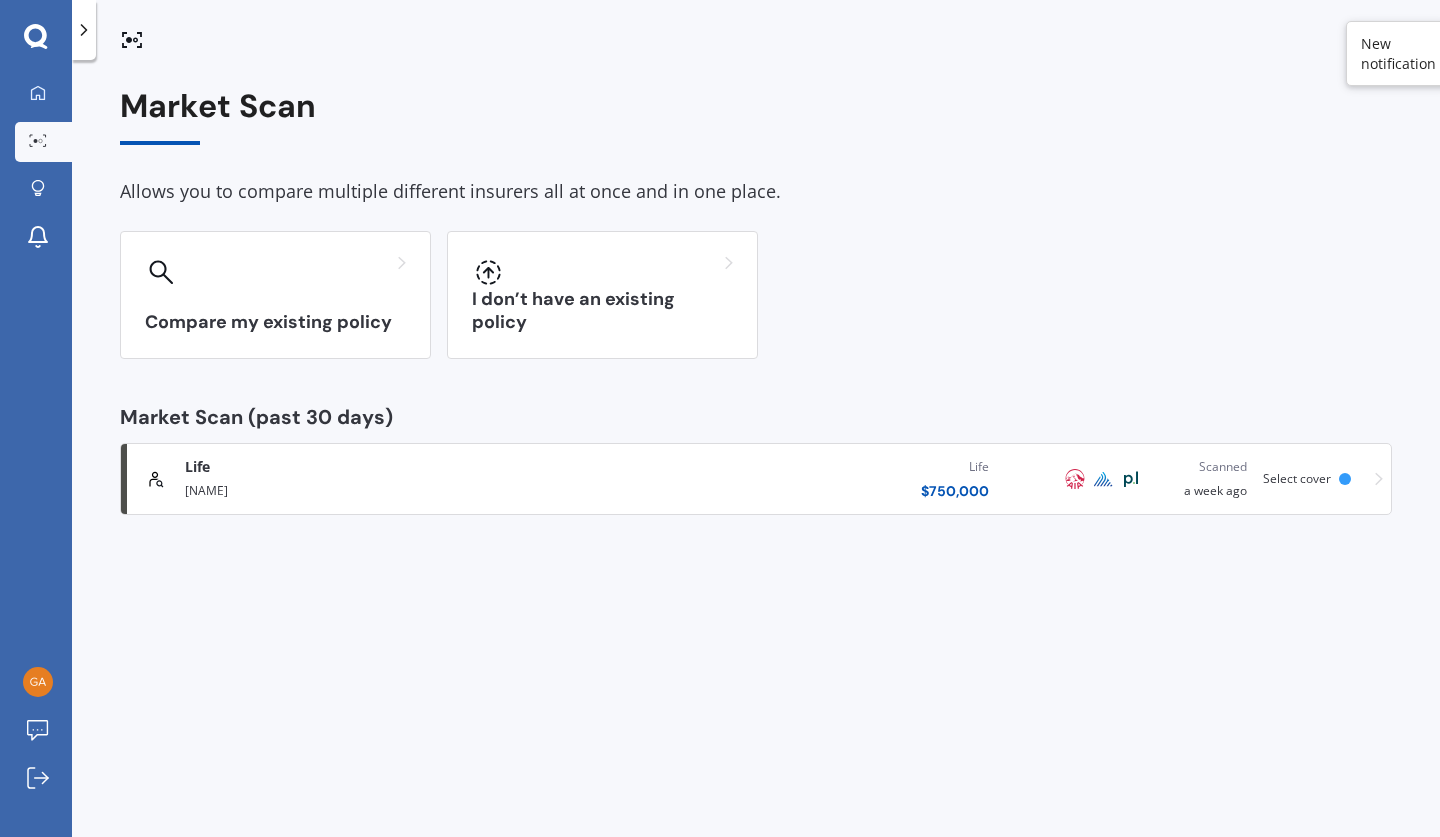 click on "Select cover" at bounding box center [1297, 478] 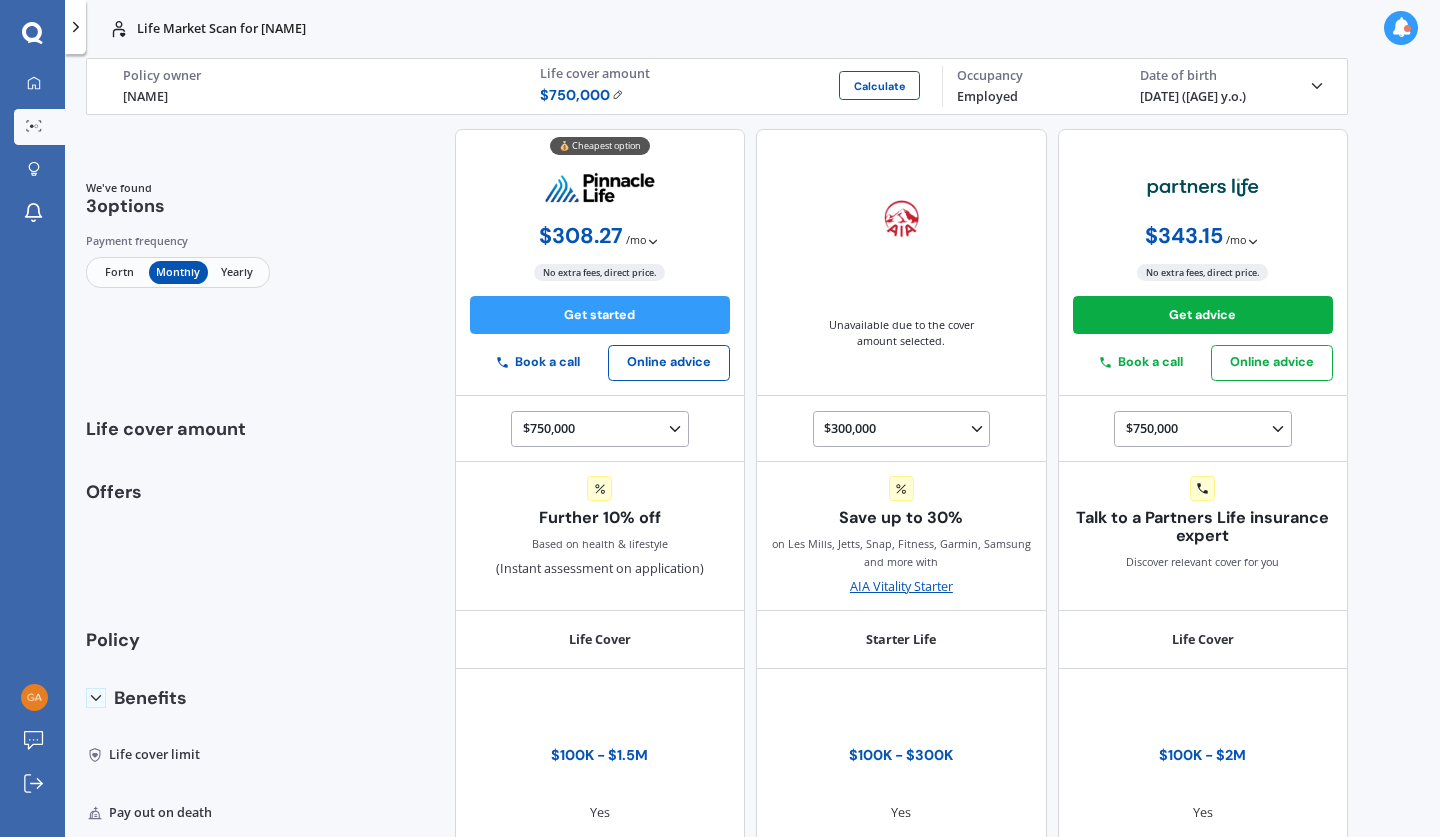 click on "New notification" at bounding box center (1590, 42) 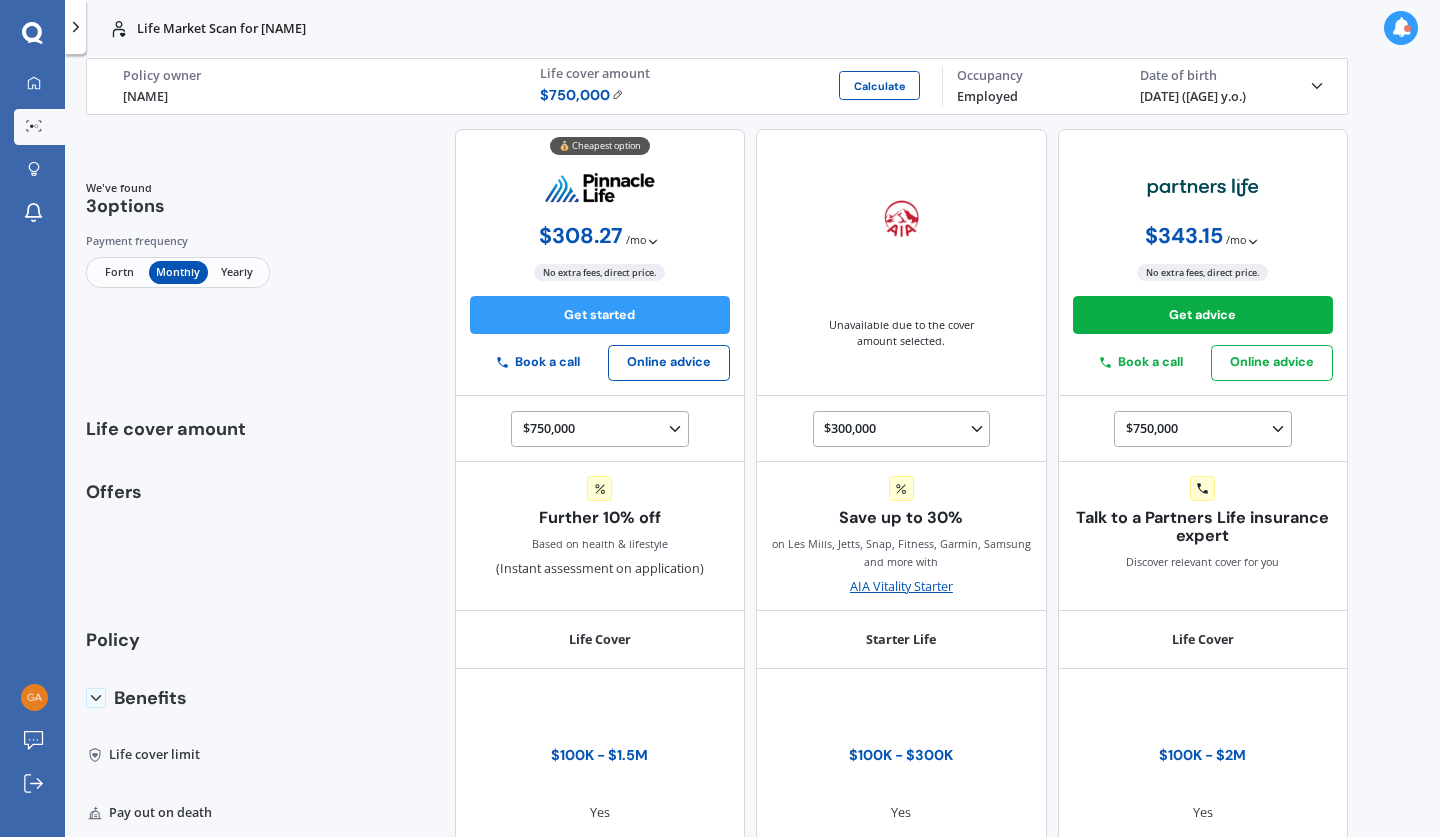 click on "Life Market Scan for [NAME]  Life Market Scan for [NAME]  Life [NAME] Policy owner $ 750,000 Calculate Life cover amount Employed Occupancy 28/11/1974 ([AGE] y.o.) Date of birth Life   Policy owner [NAME]   Preferred sum insured $ 750,000 Calculate   Employment Employed   Date of birth 28/11/1974 ([AGE] y.o.)   Smoker Yes   NZ resident Yes   Income $130,000   We've found 3  options Payment frequency Fortn Monthly Yearly 💰 Cheapest option $ 308.27 /  mo Only  monthly  payments available $ 308.27 /  mo No extra fees, direct price. Get started Book a call Online advice Unavailable due to the cover amount selected. $ 343.15 /  mo Only  monthly  payments available $ 4,117.73 /  yr $ 343.15 /  mo $ 158.38 /  fortn No extra fees, direct price. Get advice Book a call Online advice Life cover amount $750,000 $100,000 $150,000 $200,000 $250,000 $300,000 $350,000 $400,000 $500,000 $750,000 $1,000,000 $1,250,000 $1,500,000 $300,000 $100,000 $150,000 $200,000 $250,000 $300,000 $750,000 Yes" at bounding box center (752, 418) 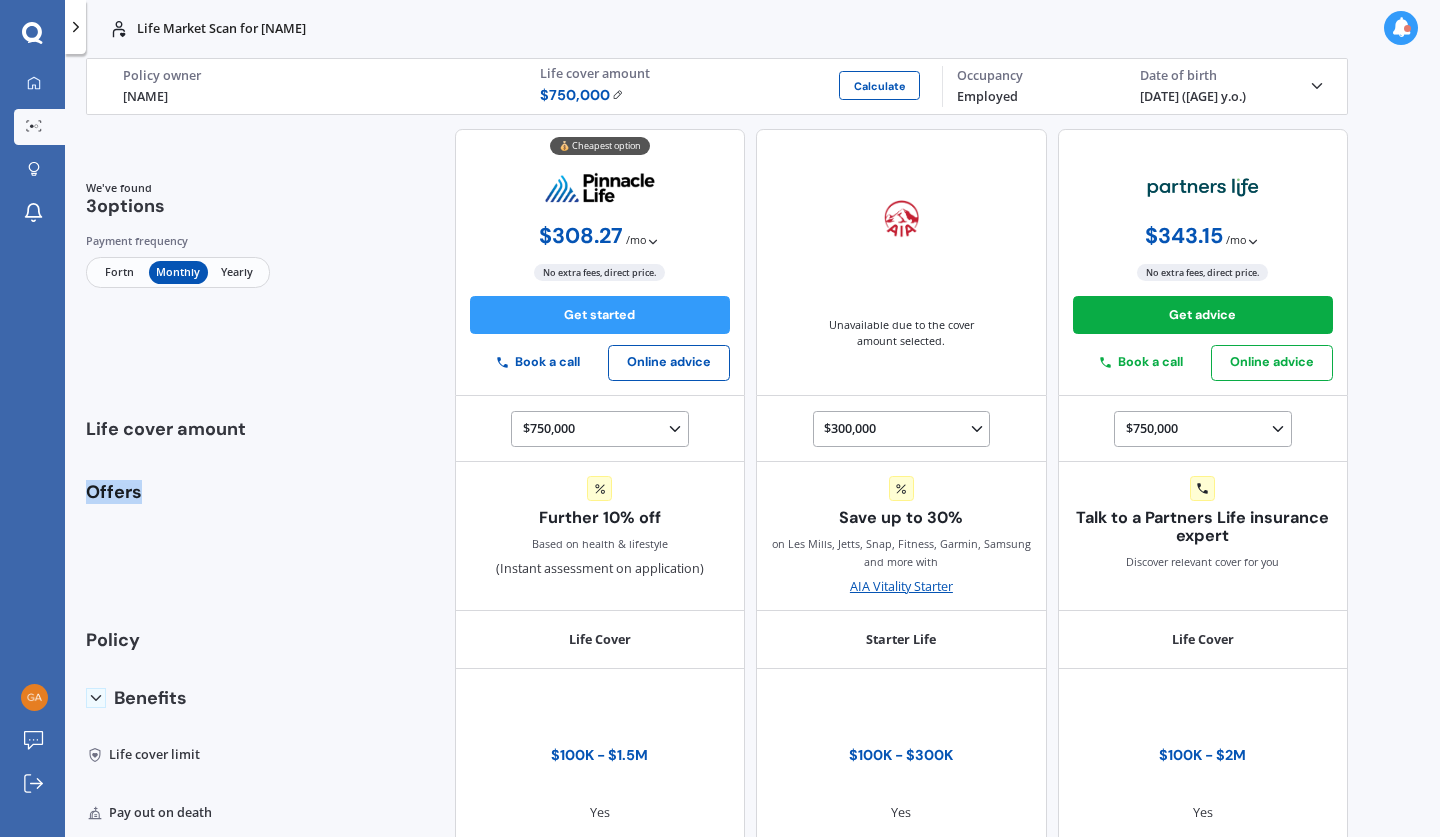 click on "Life Market Scan for [NAME]  Life Market Scan for [NAME]  Life [NAME] Policy owner $ 750,000 Calculate Life cover amount Employed Occupancy 28/11/1974 ([AGE] y.o.) Date of birth Life   Policy owner [NAME]   Preferred sum insured $ 750,000 Calculate   Employment Employed   Date of birth 28/11/1974 ([AGE] y.o.)   Smoker Yes   NZ resident Yes   Income $130,000   We've found 3  options Payment frequency Fortn Monthly Yearly 💰 Cheapest option $ 308.27 /  mo Only  monthly  payments available $ 308.27 /  mo No extra fees, direct price. Get started Book a call Online advice Unavailable due to the cover amount selected. $ 343.15 /  mo Only  monthly  payments available $ 4,117.73 /  yr $ 343.15 /  mo $ 158.38 /  fortn No extra fees, direct price. Get advice Book a call Online advice Life cover amount $750,000 $100,000 $150,000 $200,000 $250,000 $300,000 $350,000 $400,000 $500,000 $750,000 $1,000,000 $1,250,000 $1,500,000 $300,000 $100,000 $150,000 $200,000 $250,000 $300,000 $750,000 Yes" at bounding box center (752, 418) 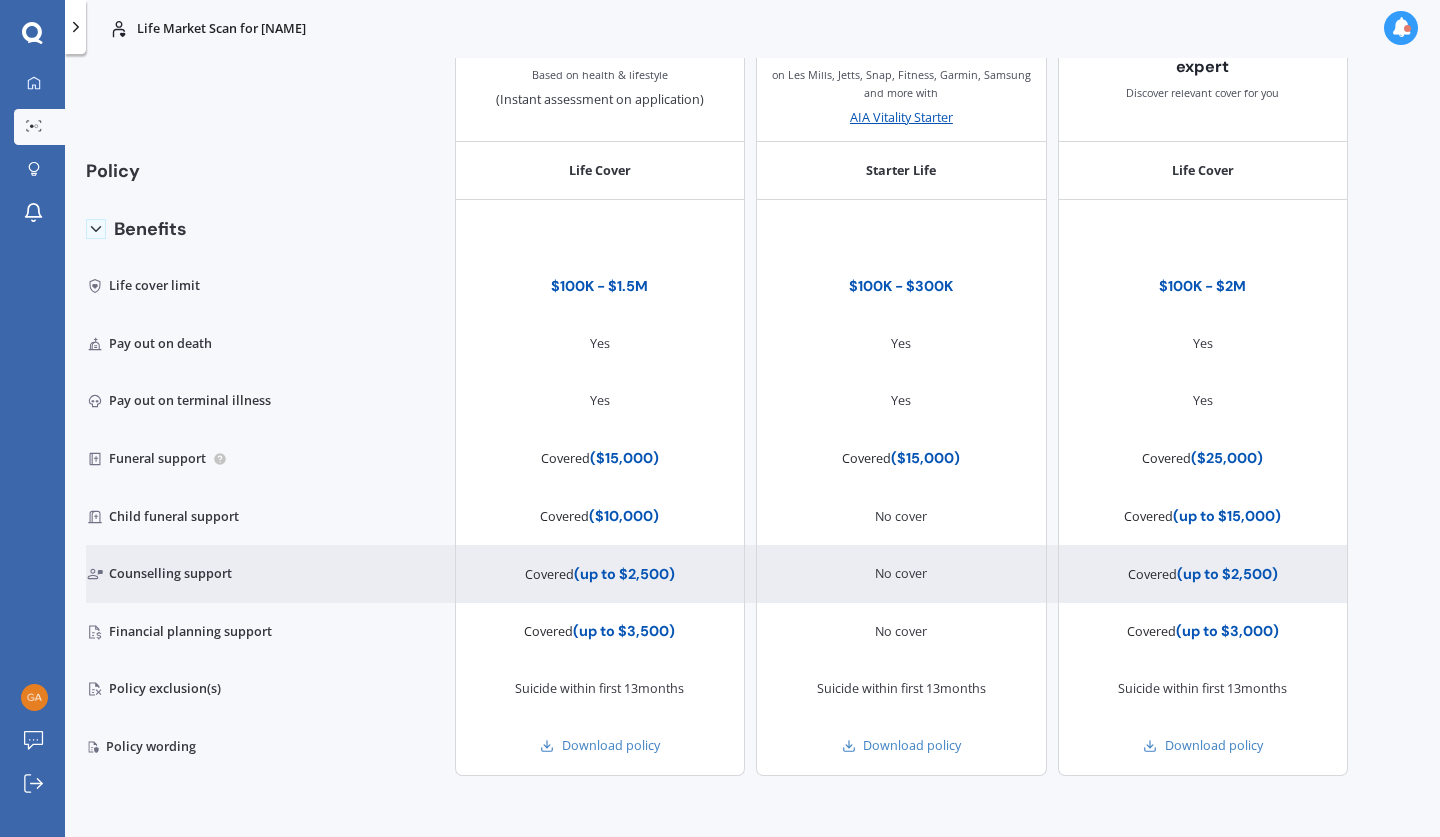 scroll, scrollTop: 521, scrollLeft: 0, axis: vertical 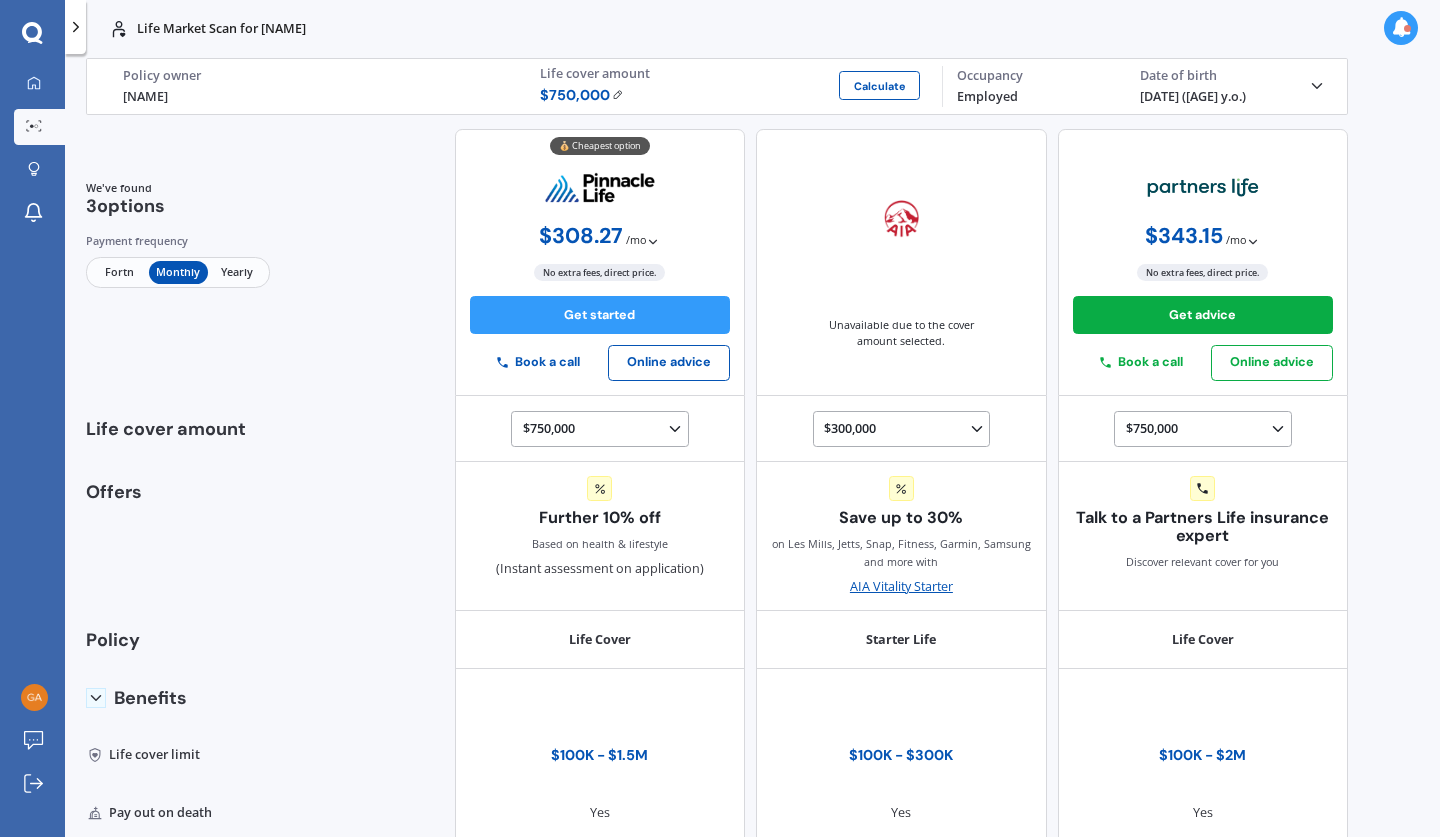 click at bounding box center [1317, 86] 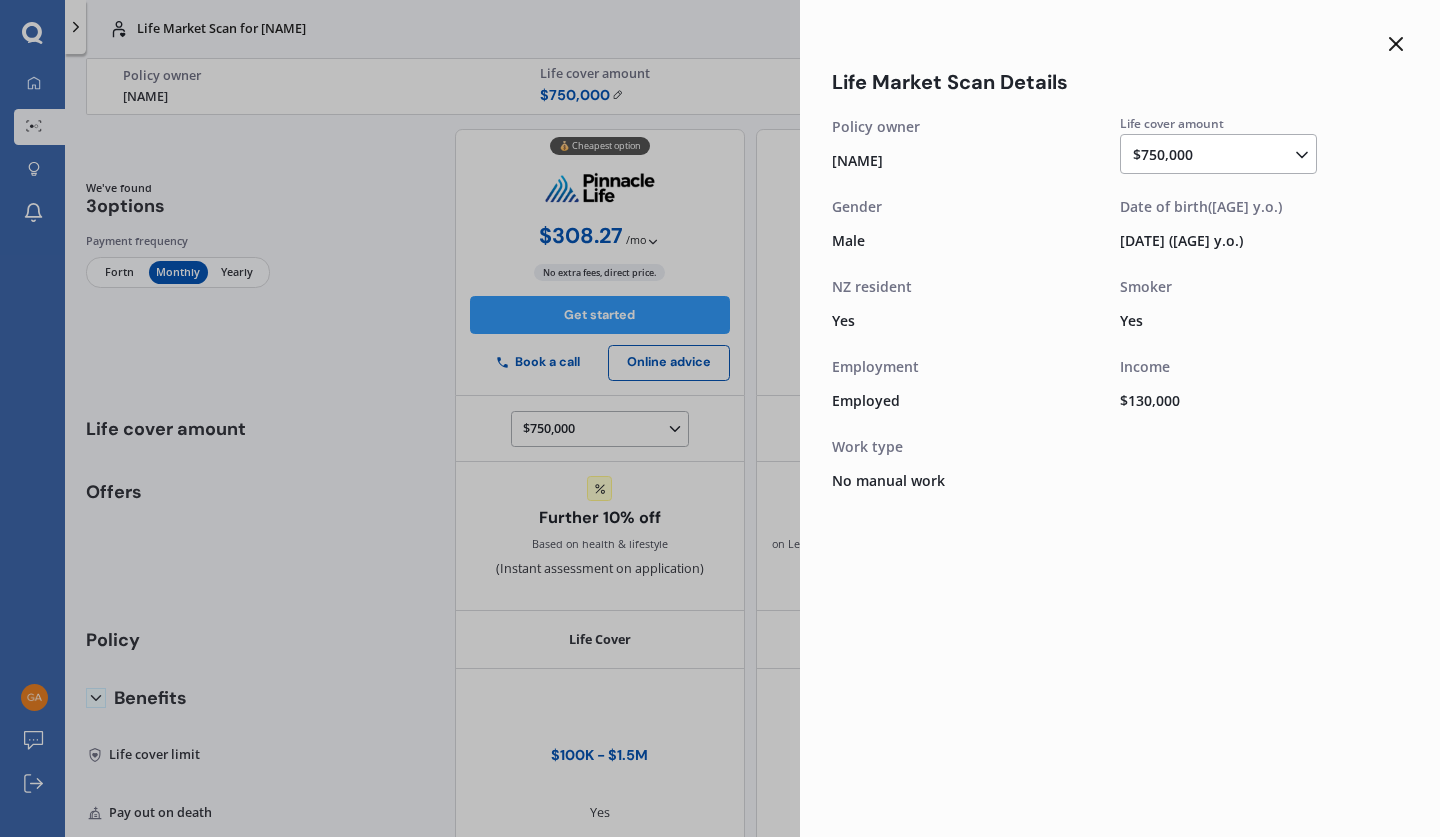 click on "Life Market Scan Details" at bounding box center (1120, 82) 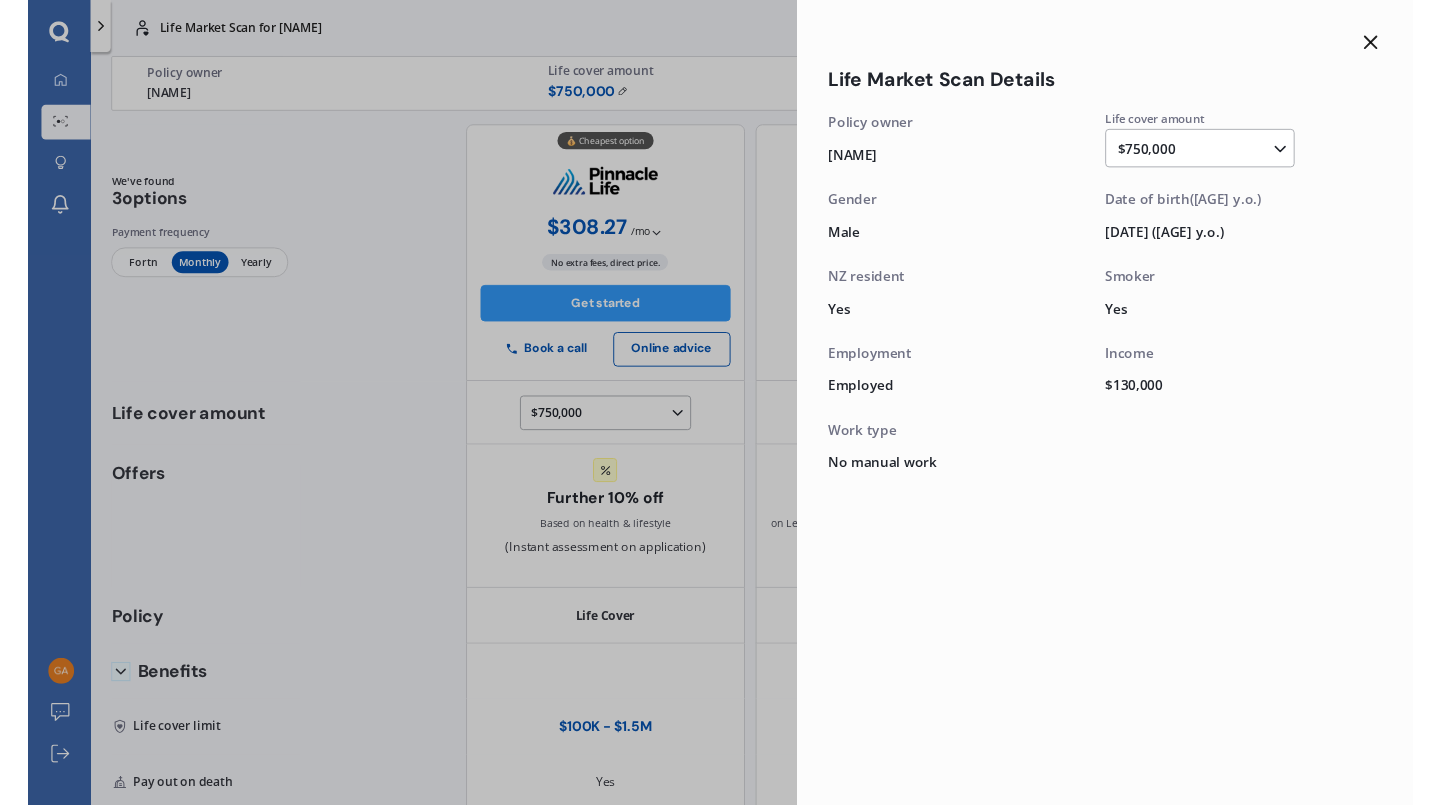 scroll, scrollTop: 126, scrollLeft: 0, axis: vertical 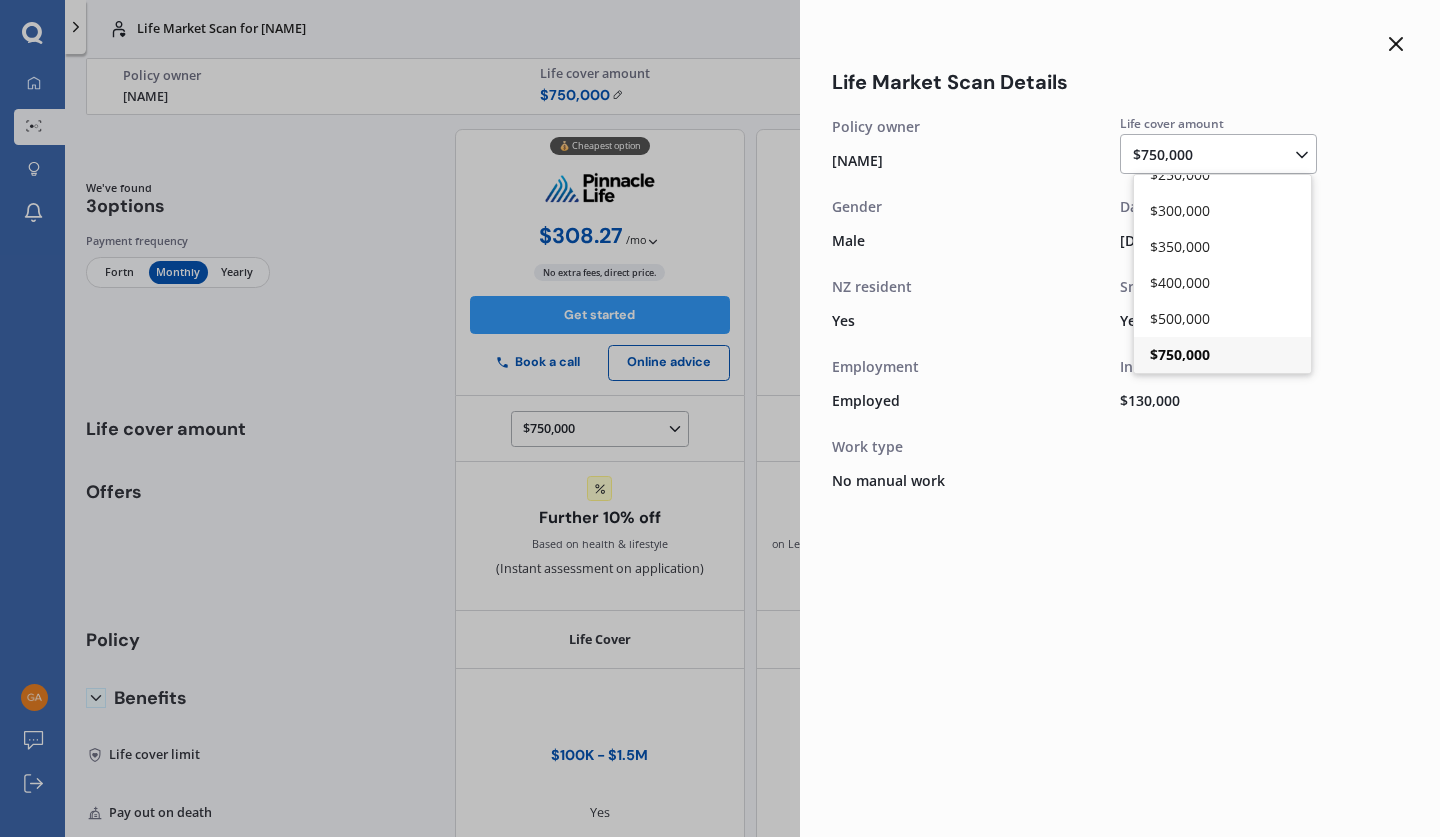 click on "Life Market Scan for [NAME] Life cover amount $750,000 $100,000 $150,000 $200,000 $250,000 $300,000 $350,000 $400,000 $500,000 $750,000 $1,000,000 $1,250,000 $1,500,000 $1,750,000 $2,000,000+ Date of birth ([AGE] y.o.) 28/11/1974 Smoker Yes Income $ 130,000 Work type No manual work" at bounding box center [1264, 308] 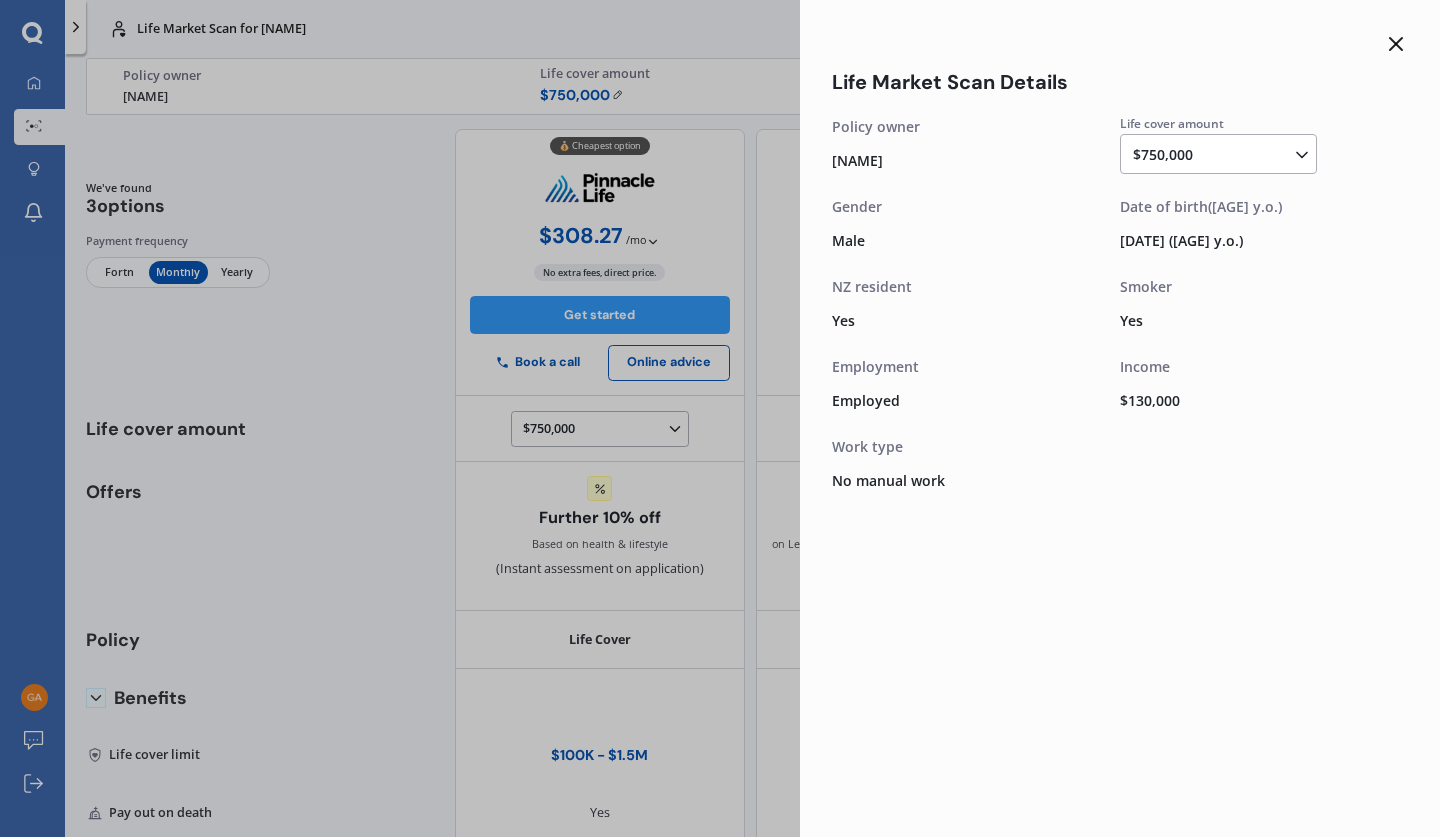 click on "Life Market Scan Details Life cover amount $750,000 $100,000 $150,000 $200,000 $250,000 $300,000 $350,000 $400,000 $500,000 $750,000 $1,000,000 $1,250,000 $1,500,000 $1,750,000 $2,000,000+ Policy owner [NAME] Gender Male NZ resident Yes Employment Employed Work type No manual work Life cover amount $750,000 $100,000 $150,000 $200,000 $250,000 $300,000 $350,000 $400,000 $500,000 $750,000 $1,000,000 $1,250,000 $1,500,000 $1,750,000 $2,000,000+ Date of birth ([AGE] y.o.) 28/11/1974 Smoker Yes Income $ 130,000 Work type No manual work" at bounding box center (720, 418) 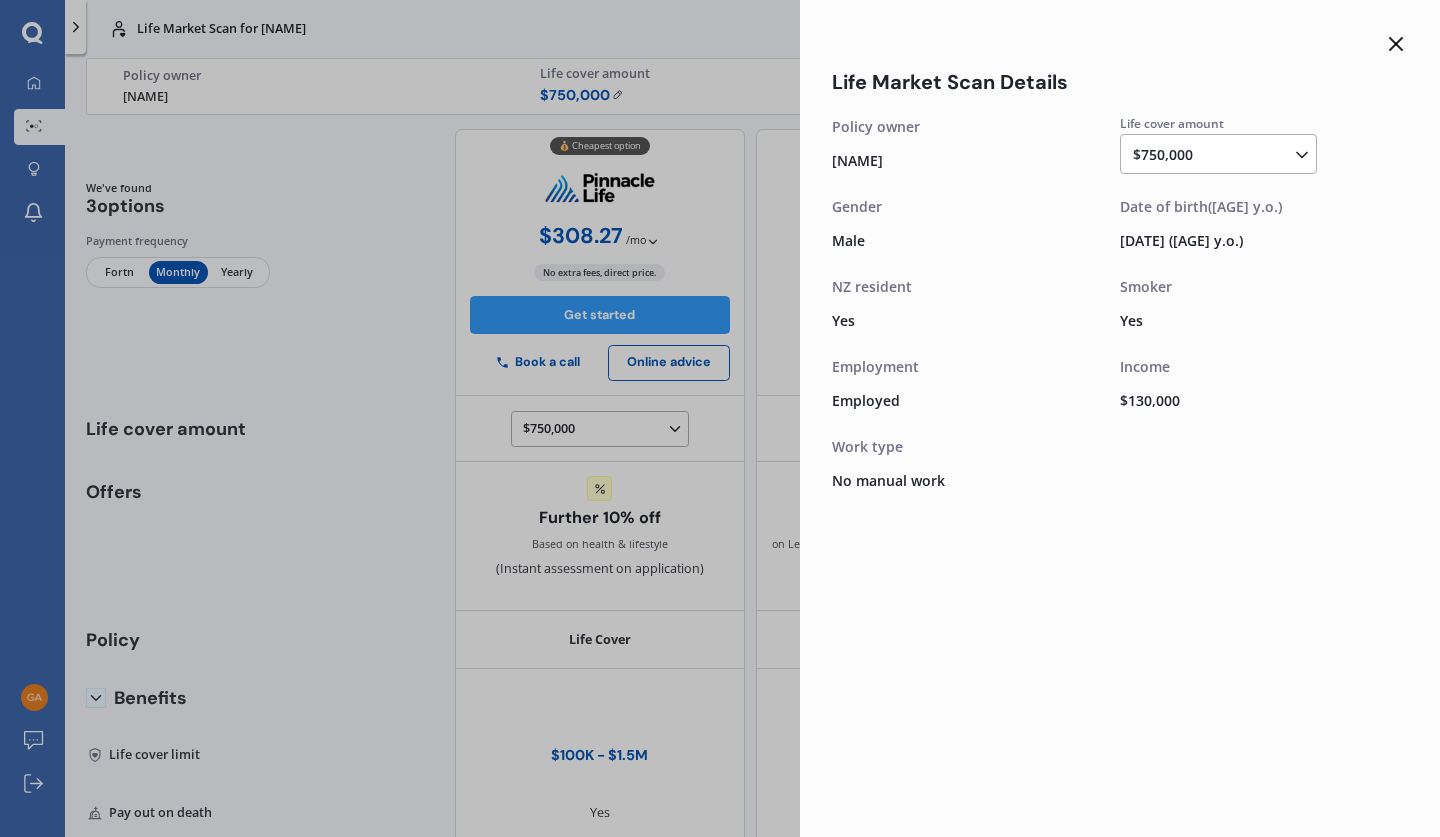 click on "Life Market Scan Details Life cover amount $750,000 $100,000 $150,000 $200,000 $250,000 $300,000 $350,000 $400,000 $500,000 $750,000 $1,000,000 $1,250,000 $1,500,000 $1,750,000 $2,000,000+ Policy owner [NAME] Gender Male NZ resident Yes Employment Employed Work type No manual work Life cover amount $750,000 $100,000 $150,000 $200,000 $250,000 $300,000 $350,000 $400,000 $500,000 $750,000 $1,000,000 $1,250,000 $1,500,000 $1,750,000 $2,000,000+ Date of birth ([AGE] y.o.) 28/11/1974 Smoker Yes Income $ 130,000 Work type No manual work" at bounding box center (720, 418) 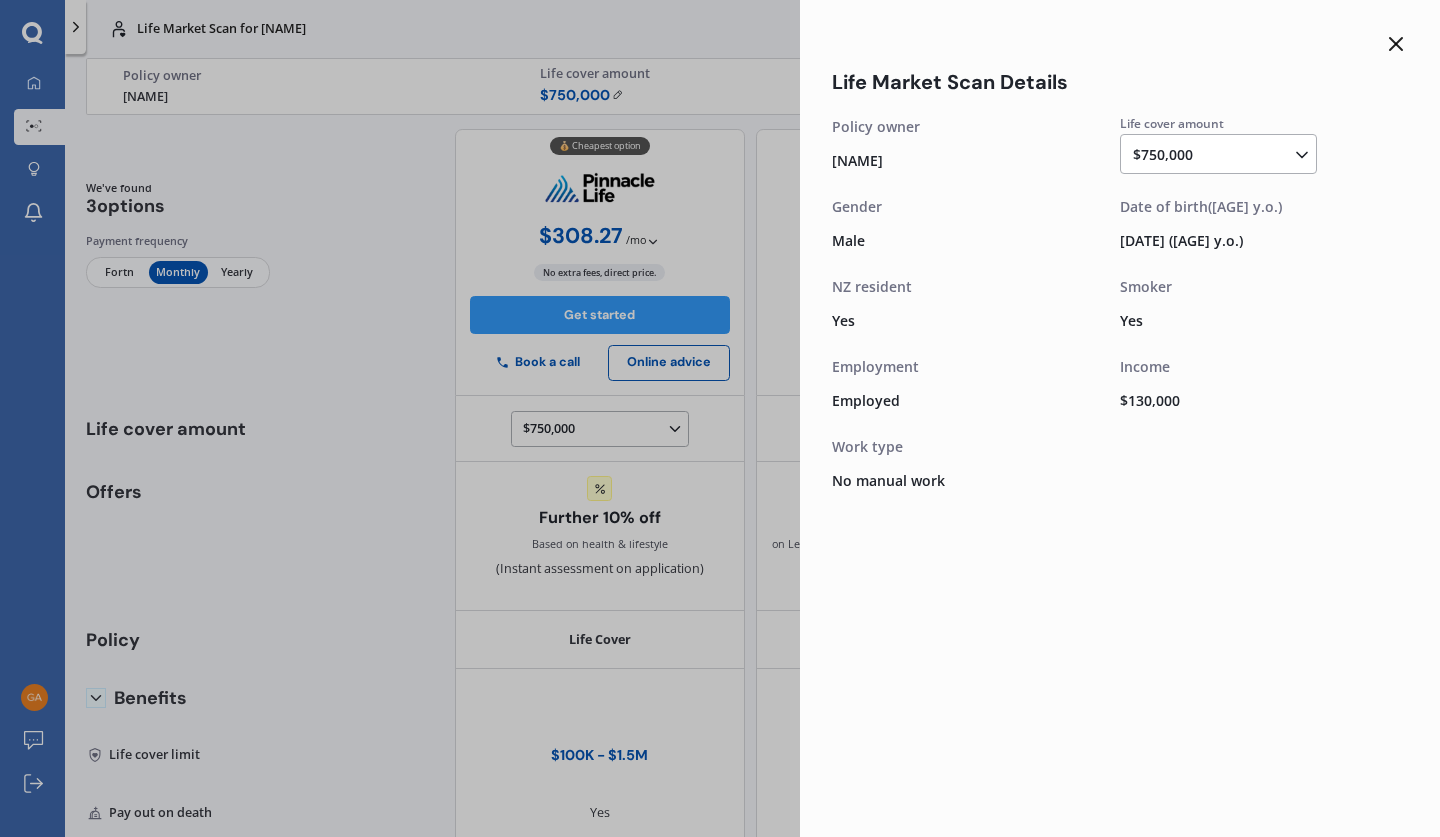 click at bounding box center [1396, 44] 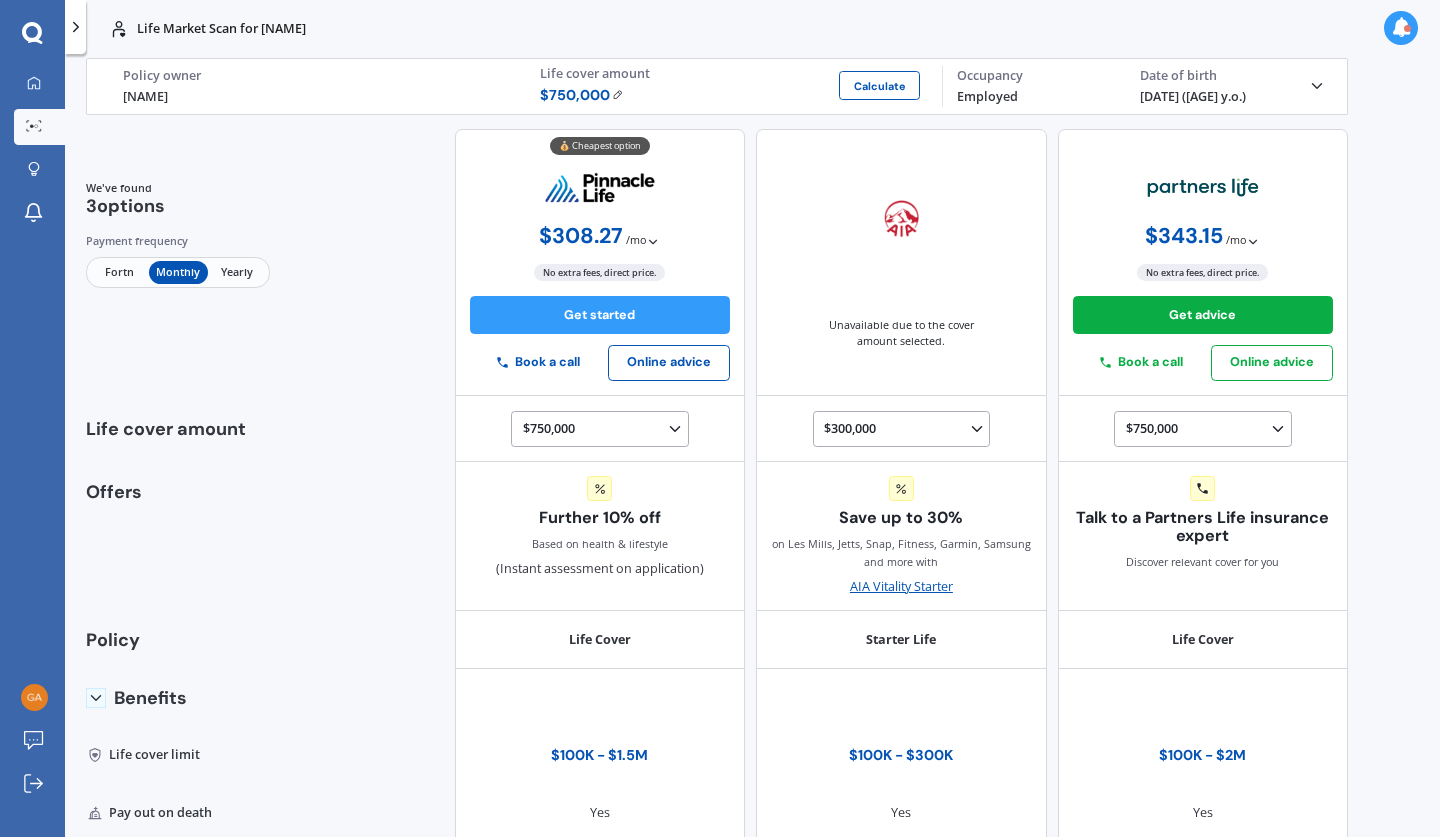 click on "New notification" at bounding box center (1590, 41) 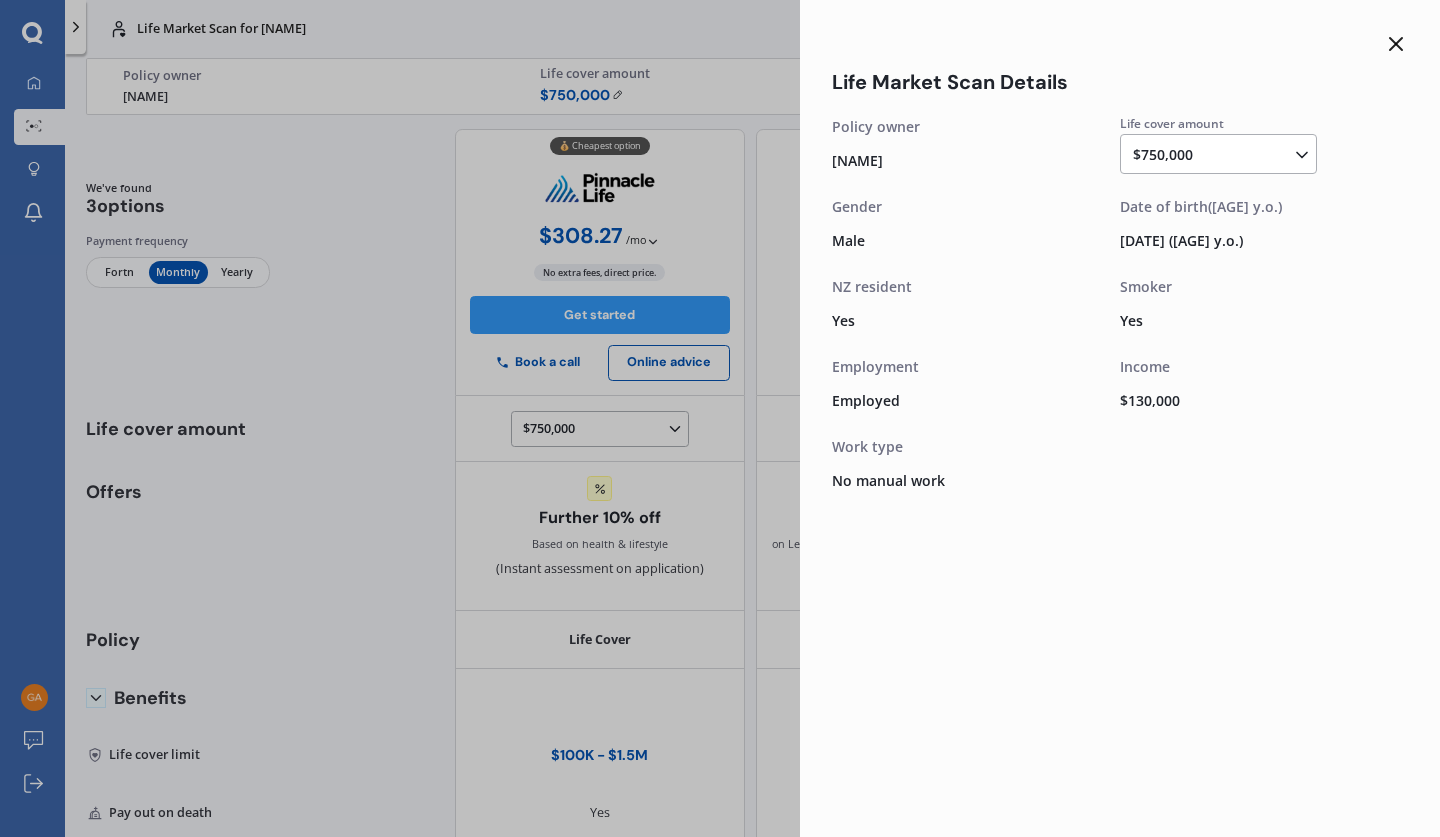 click at bounding box center [1396, 44] 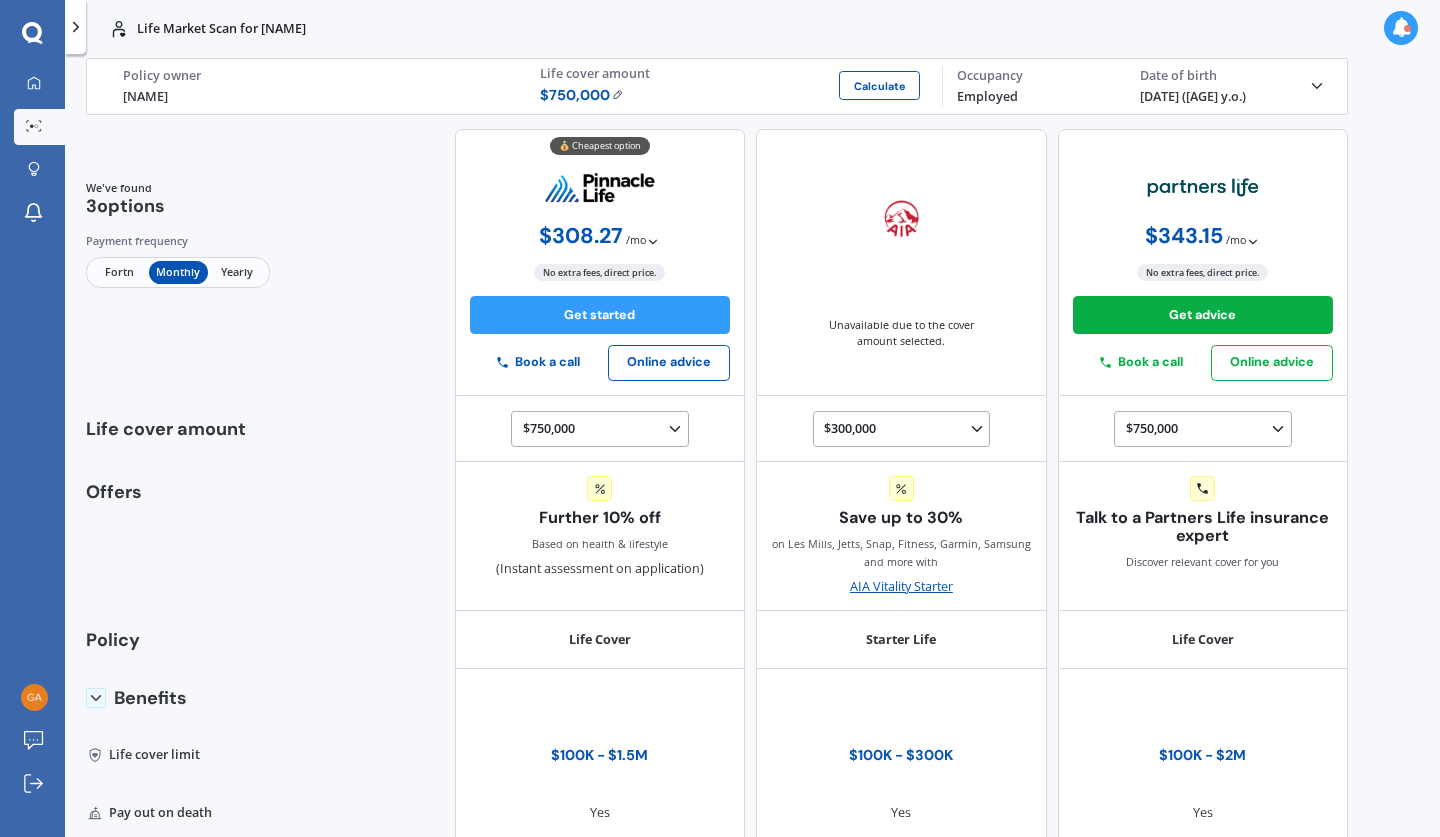 click on "New notification" at bounding box center [1590, 41] 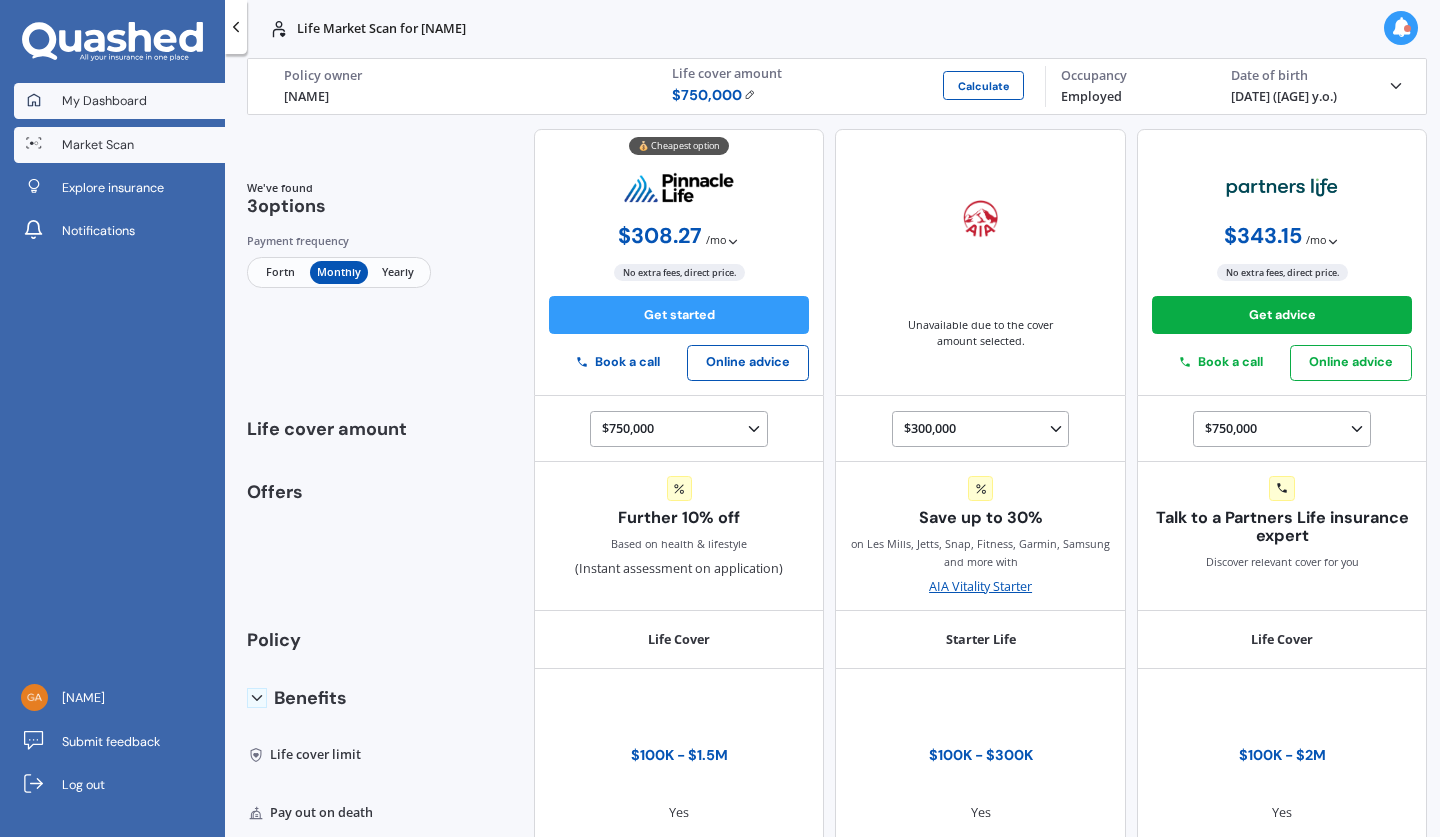 click on "My Dashboard" at bounding box center [104, 101] 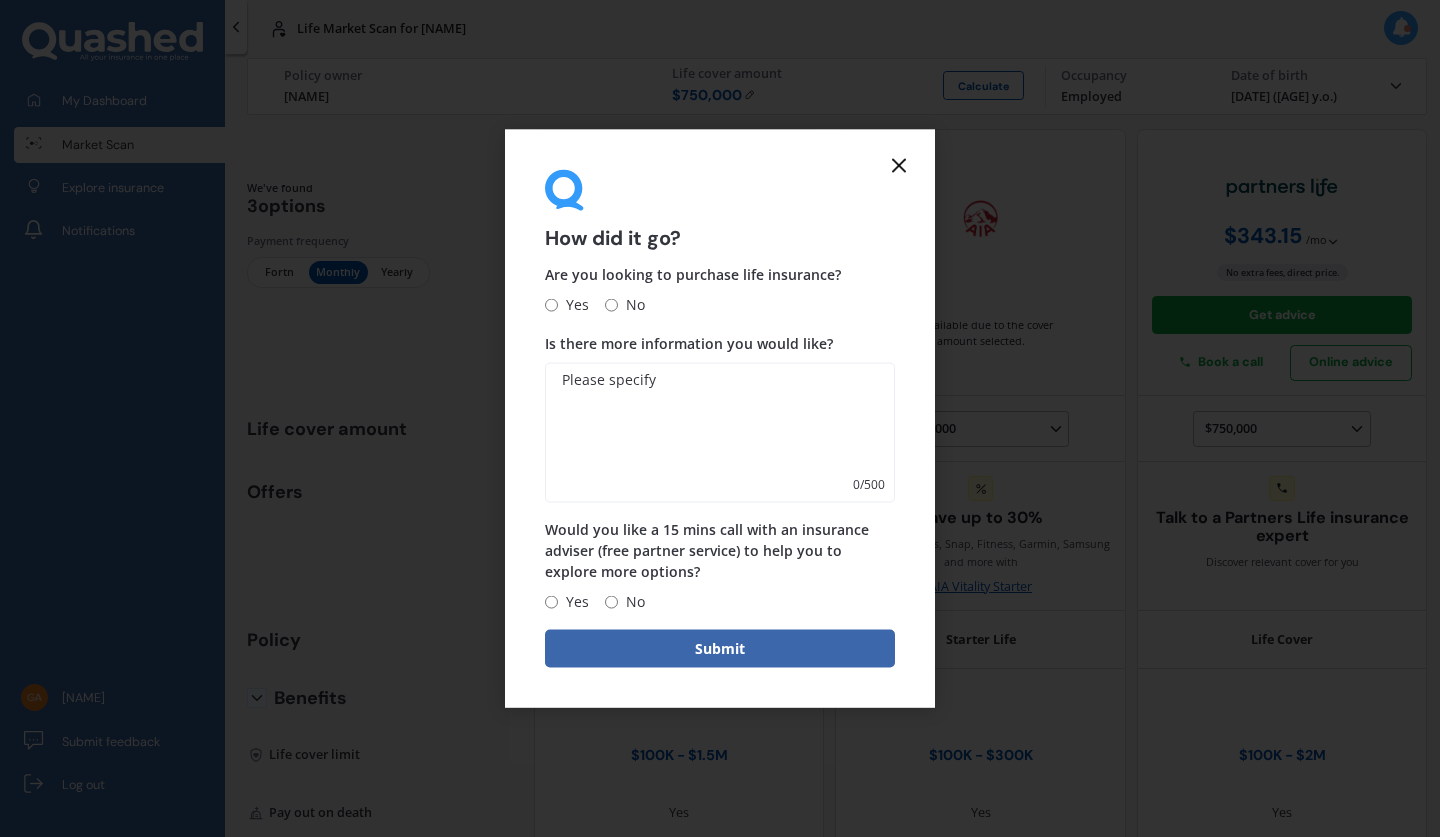 click on "No" at bounding box center [551, 304] 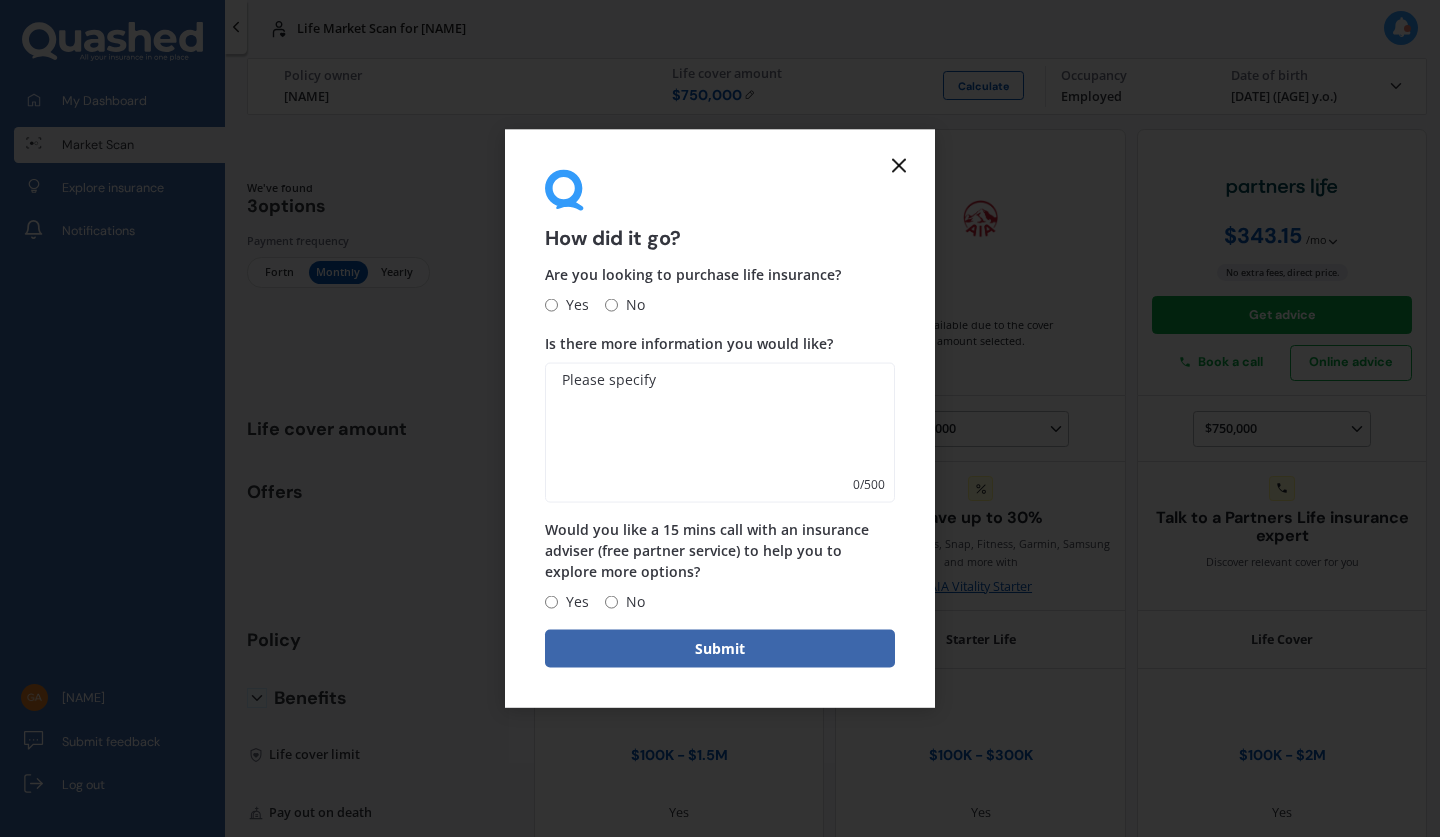 radio on "true" 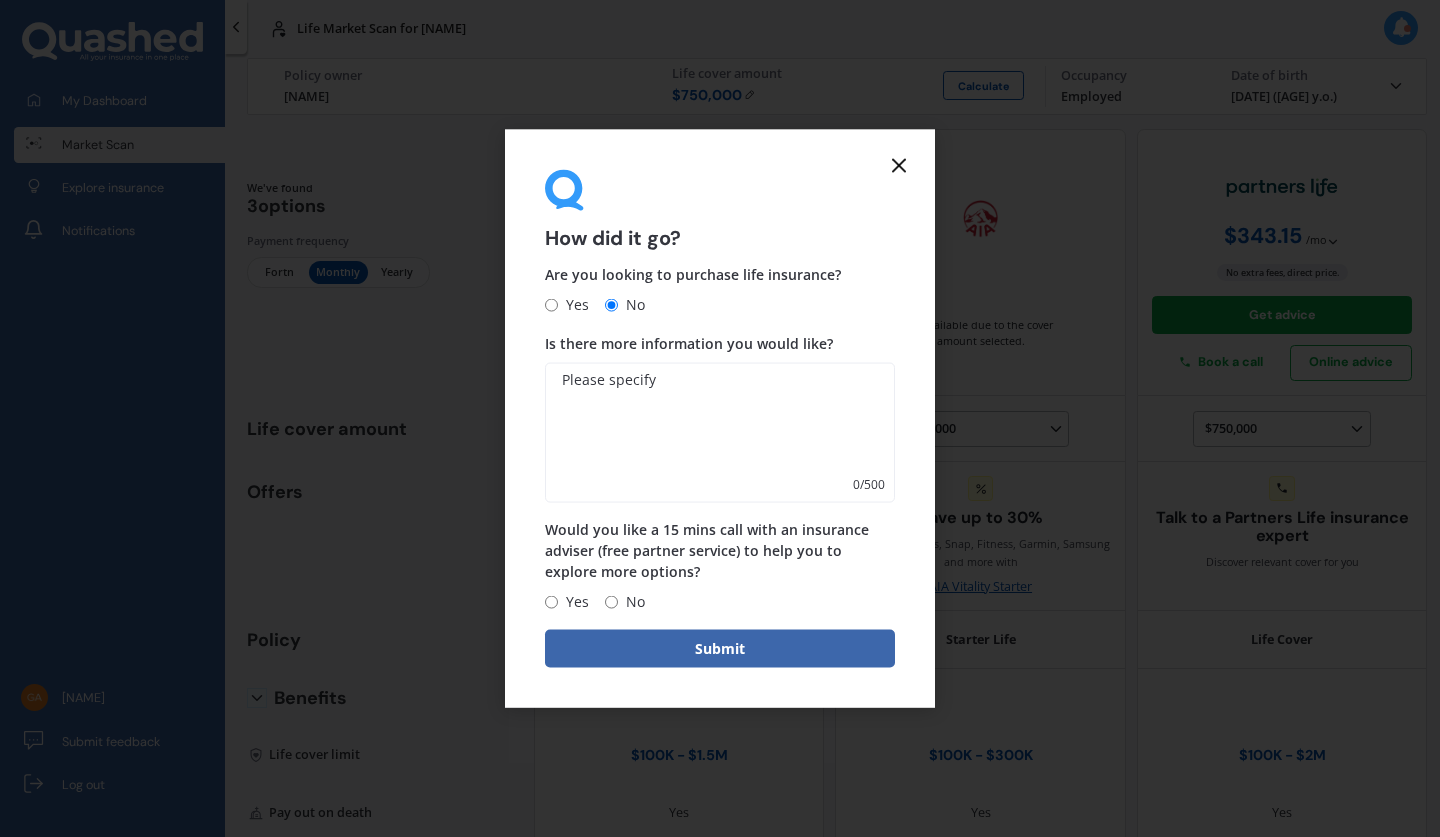 click on "No" at bounding box center (573, 305) 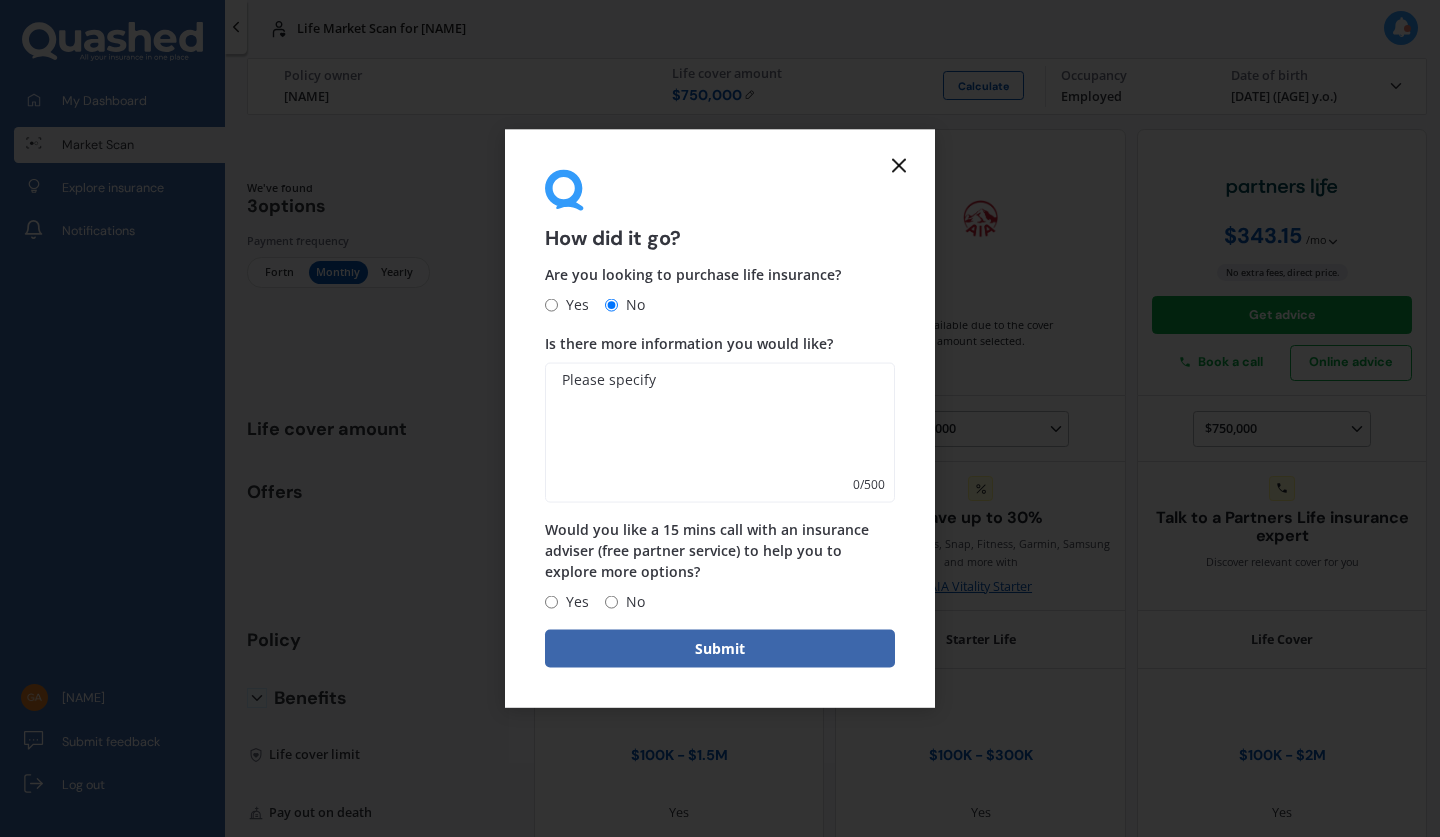 click on "No" at bounding box center [551, 601] 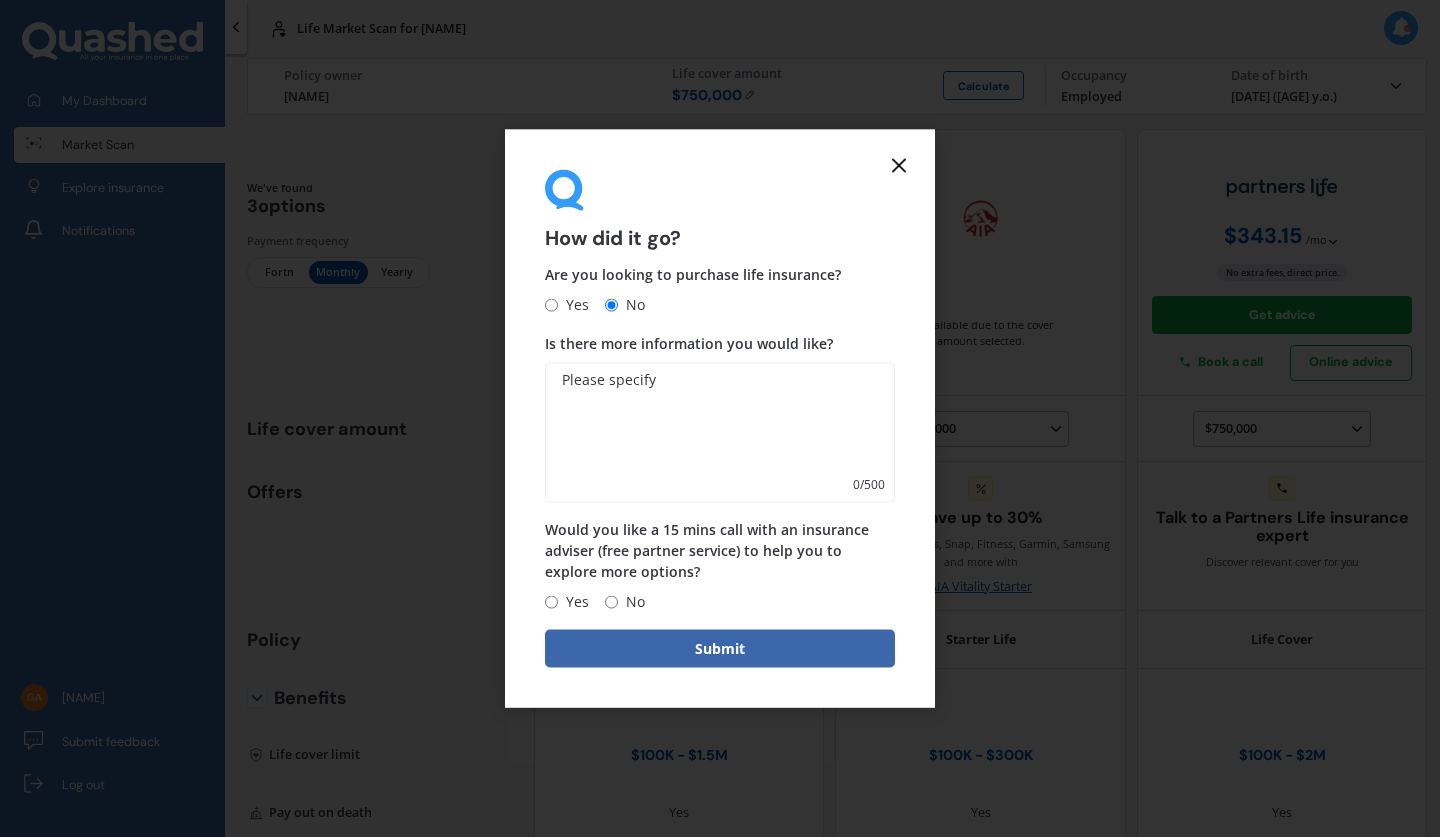 radio on "true" 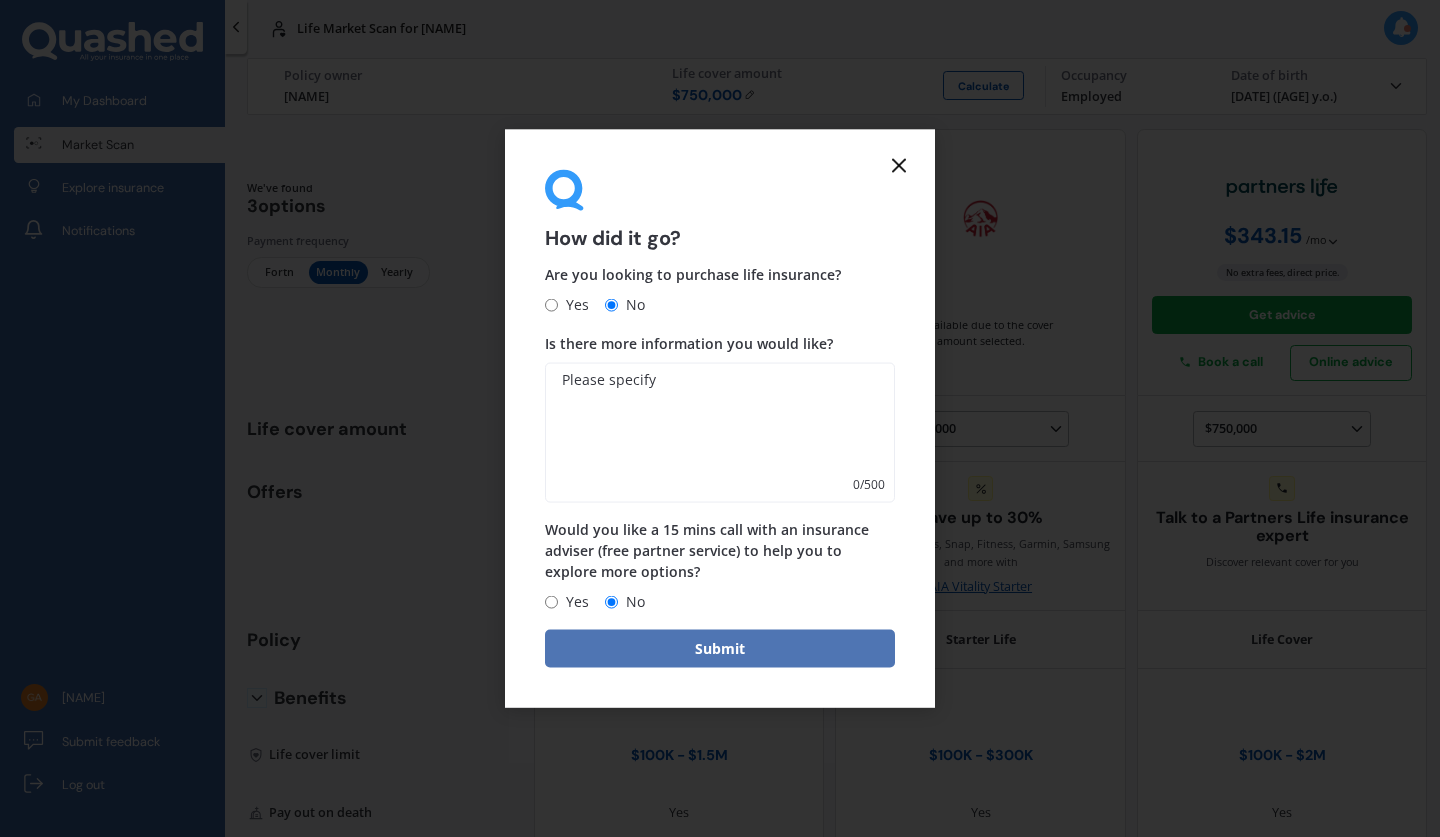 click on "Submit" at bounding box center (720, 649) 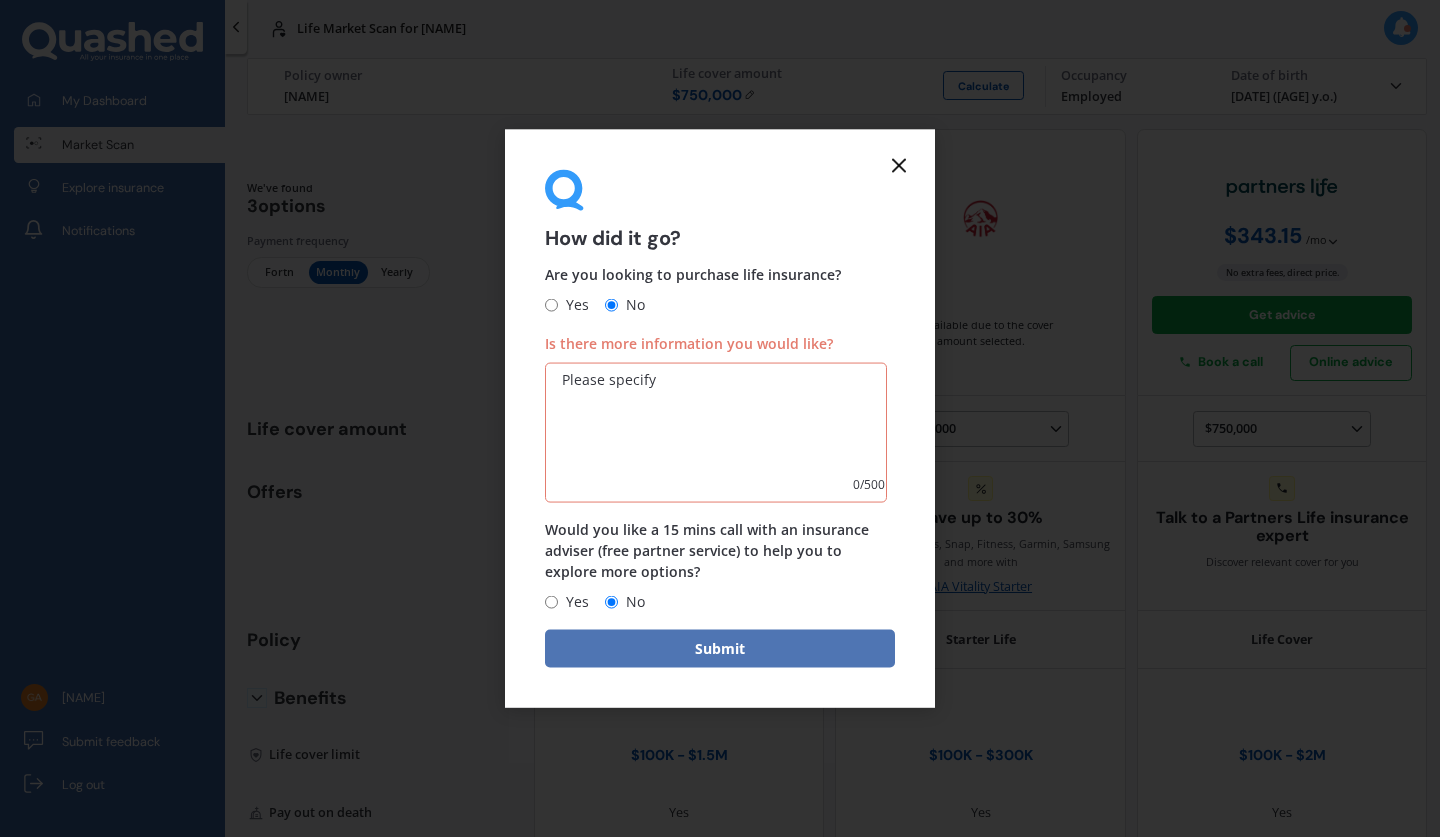 click on "Submit" at bounding box center [720, 649] 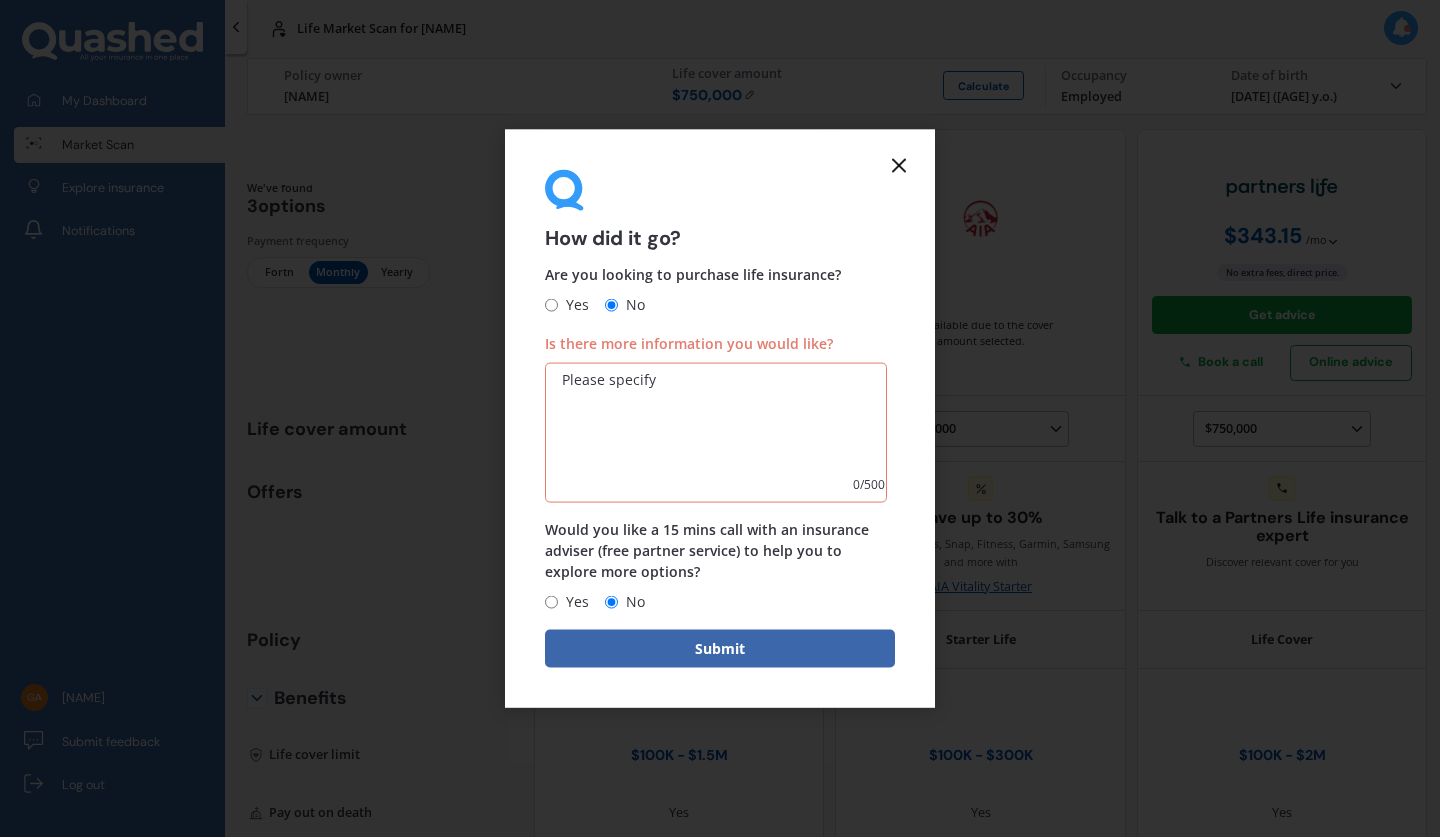 click at bounding box center (899, 165) 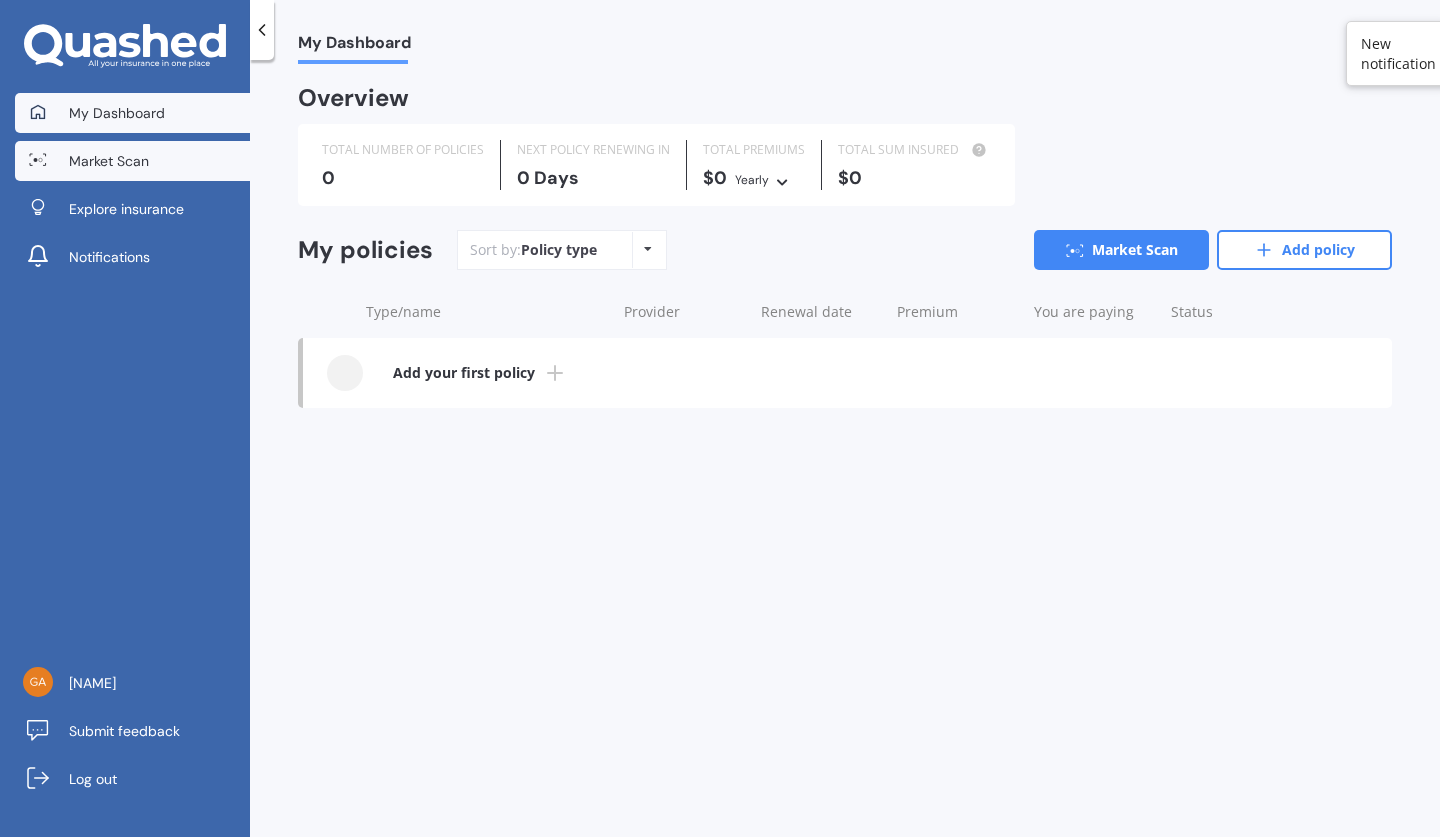 click on "Market Scan" at bounding box center (109, 161) 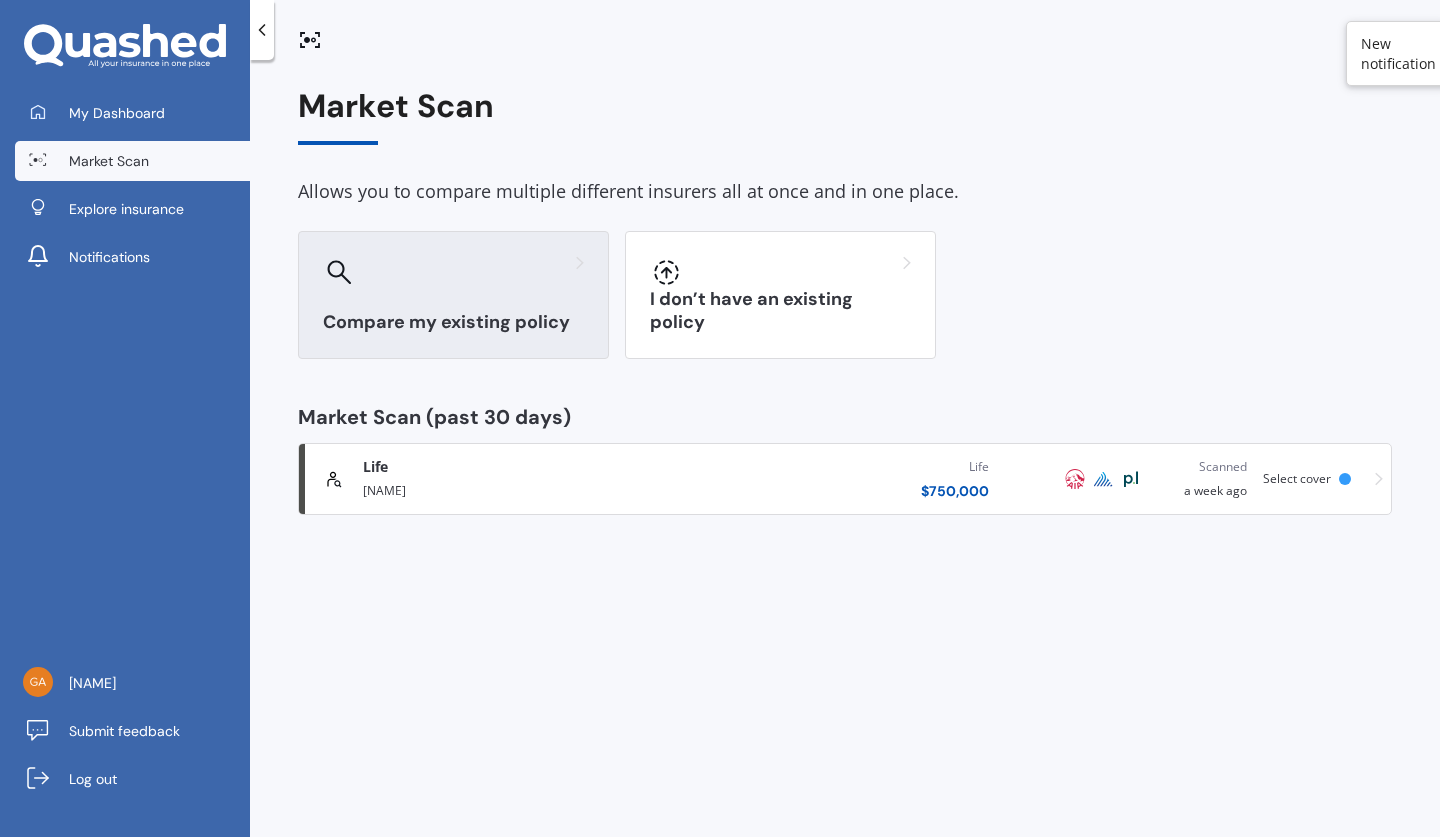 click on "Compare my existing policy" at bounding box center [453, 295] 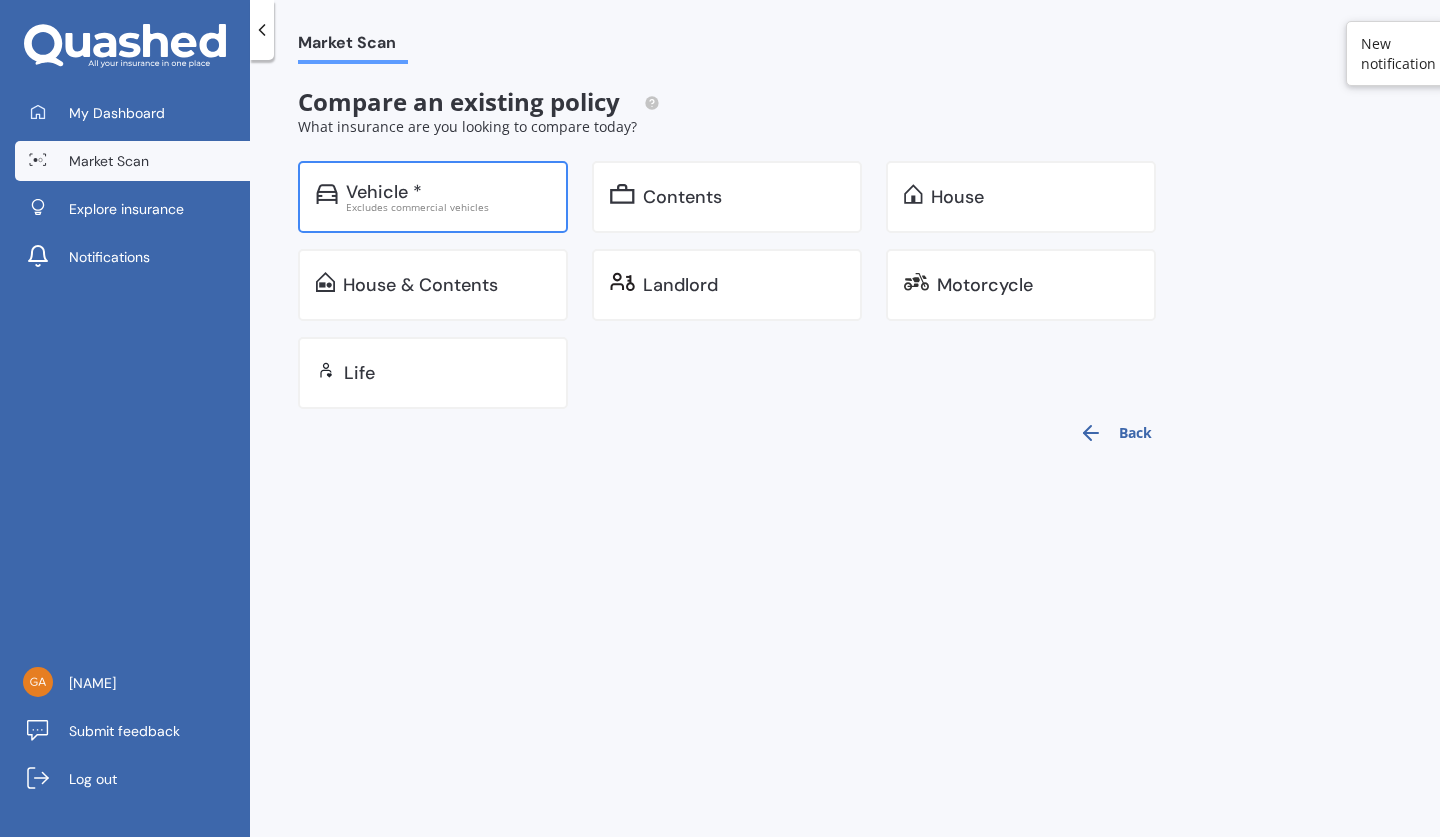 click on "Excludes commercial vehicles" at bounding box center (448, 207) 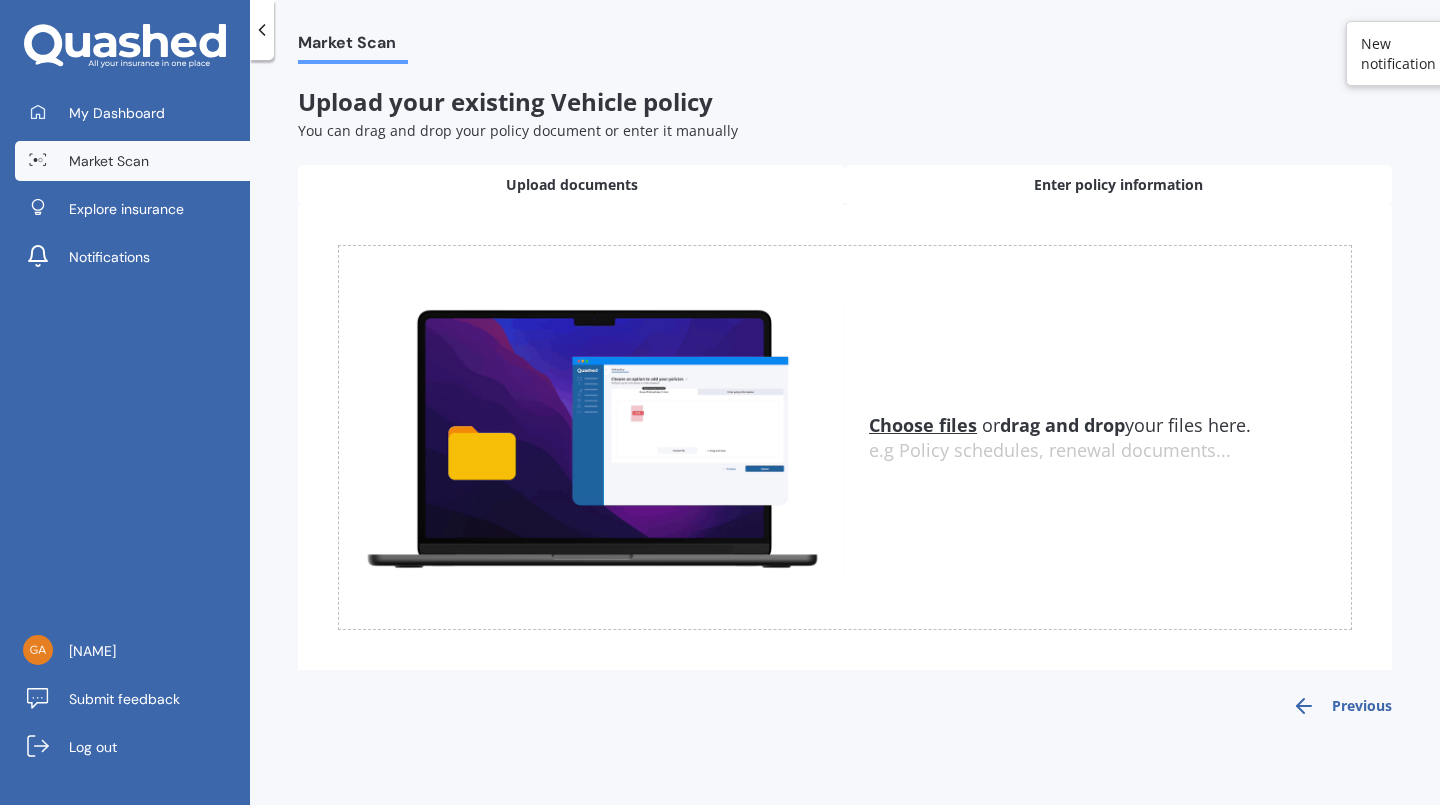 click on "Enter policy information" at bounding box center [572, 185] 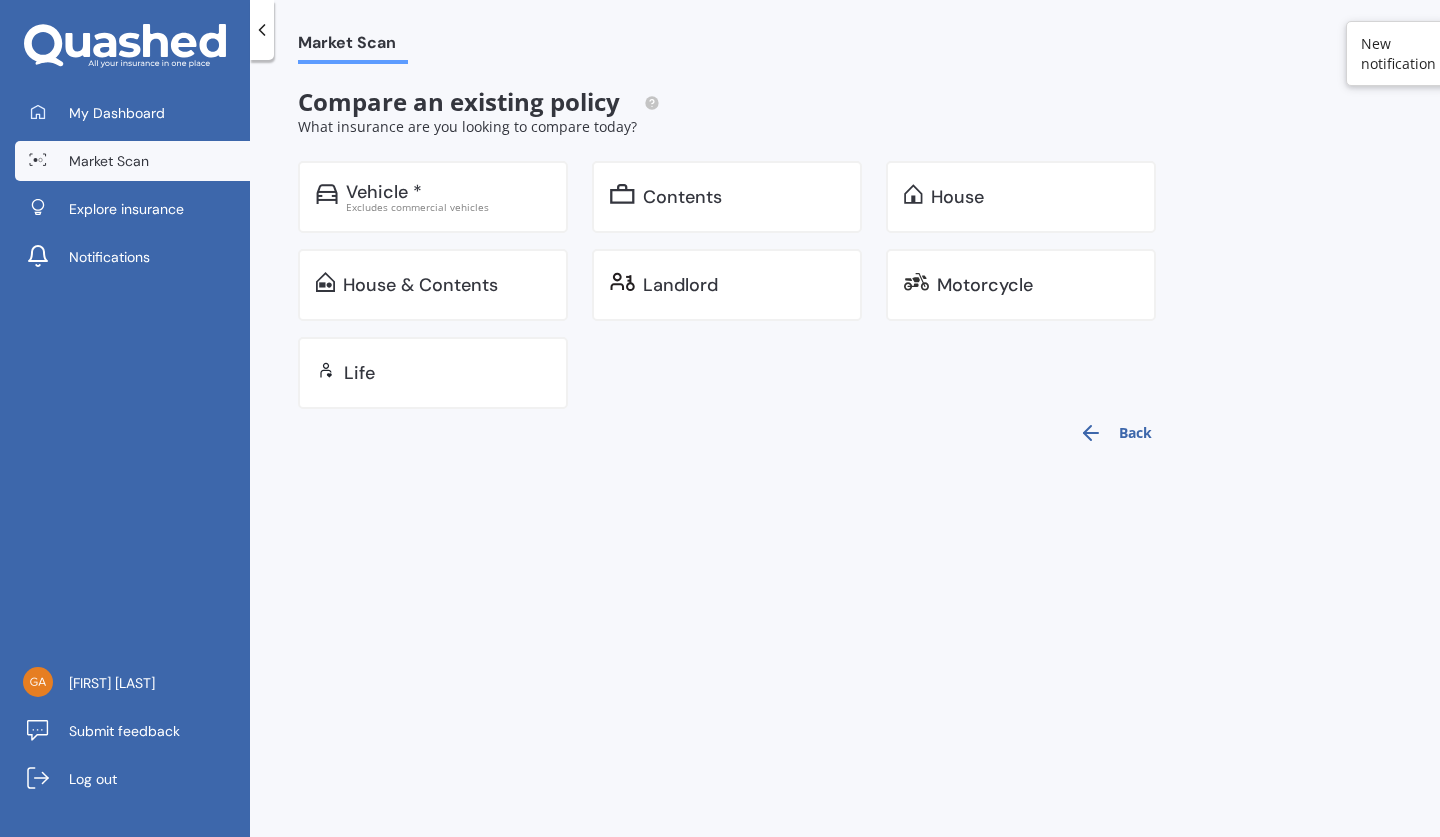 scroll, scrollTop: 0, scrollLeft: 0, axis: both 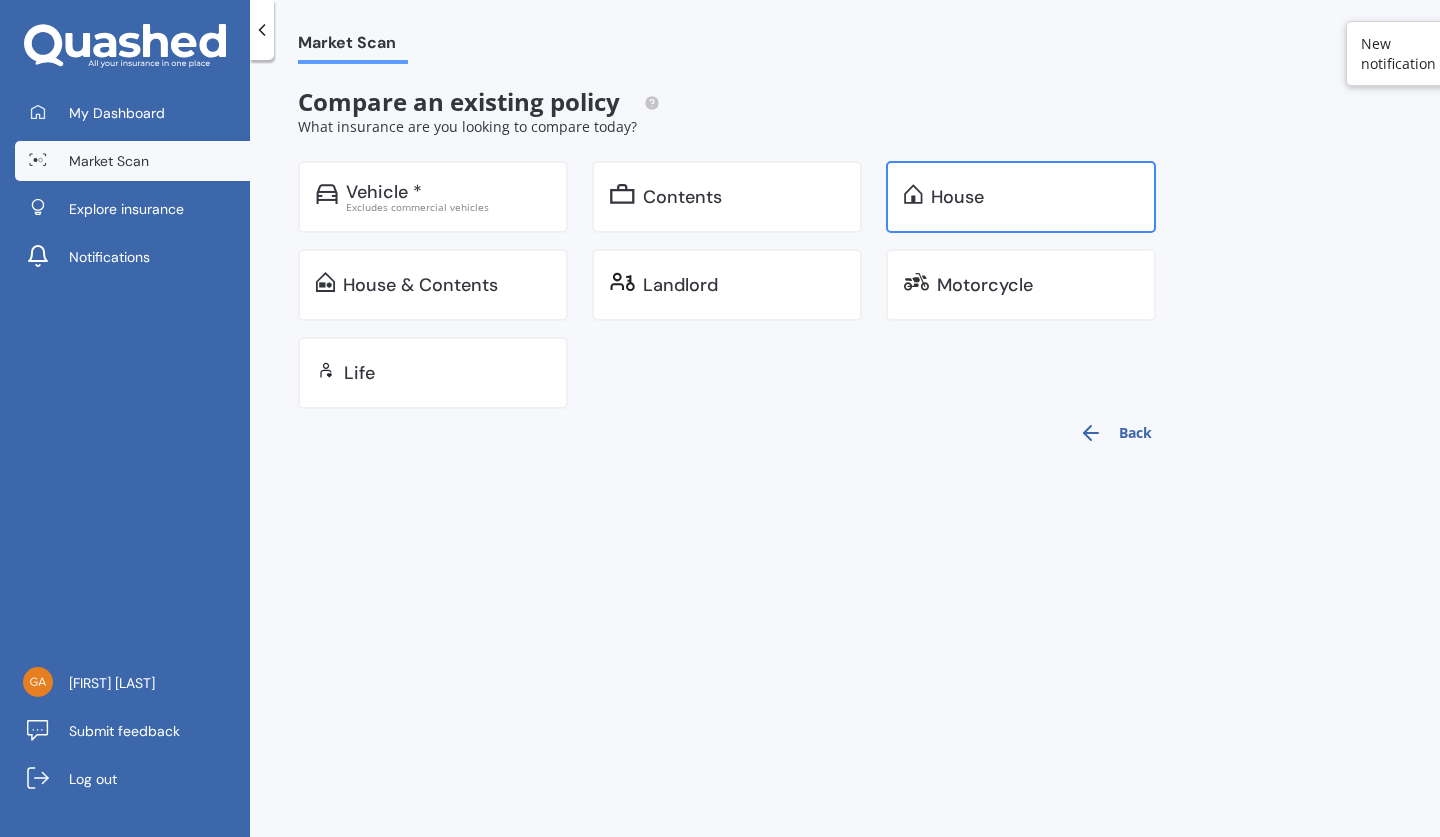 click on "House" at bounding box center [1021, 197] 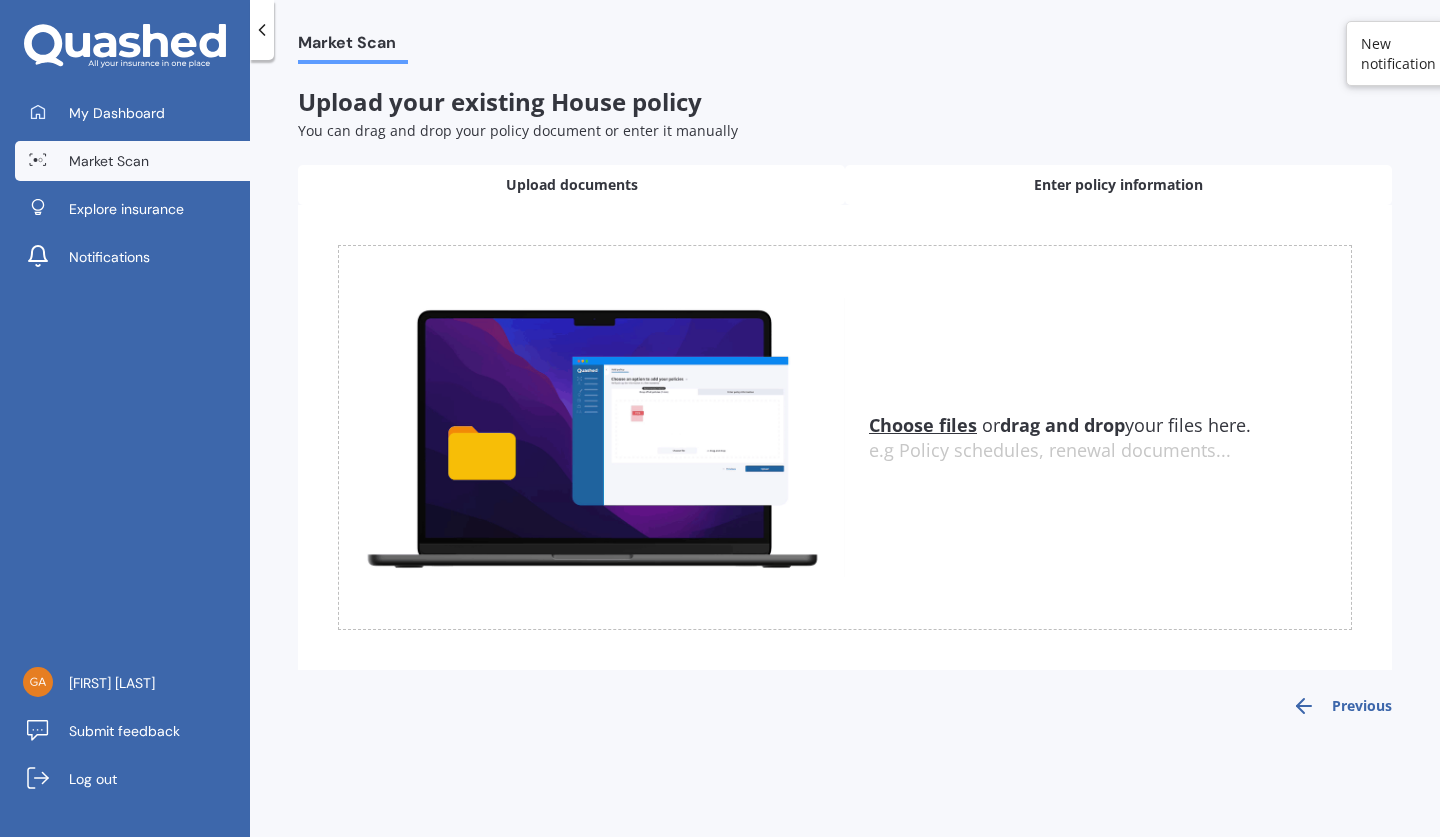 click on "Enter policy information" at bounding box center (1118, 185) 